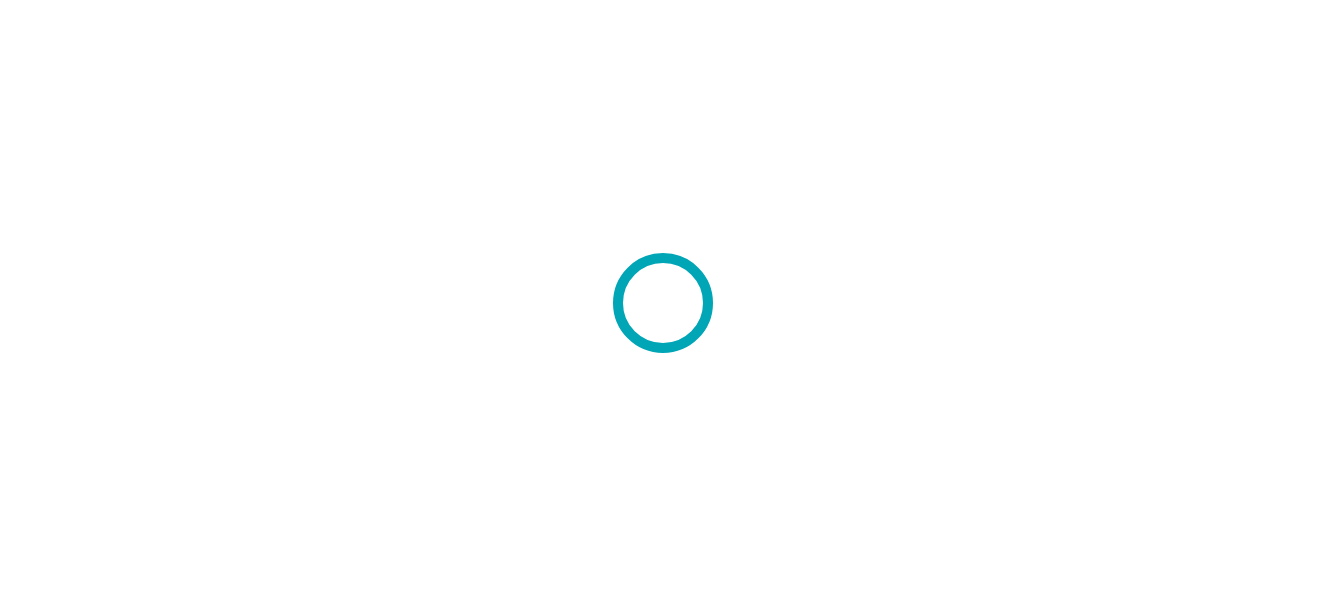 scroll, scrollTop: 0, scrollLeft: 0, axis: both 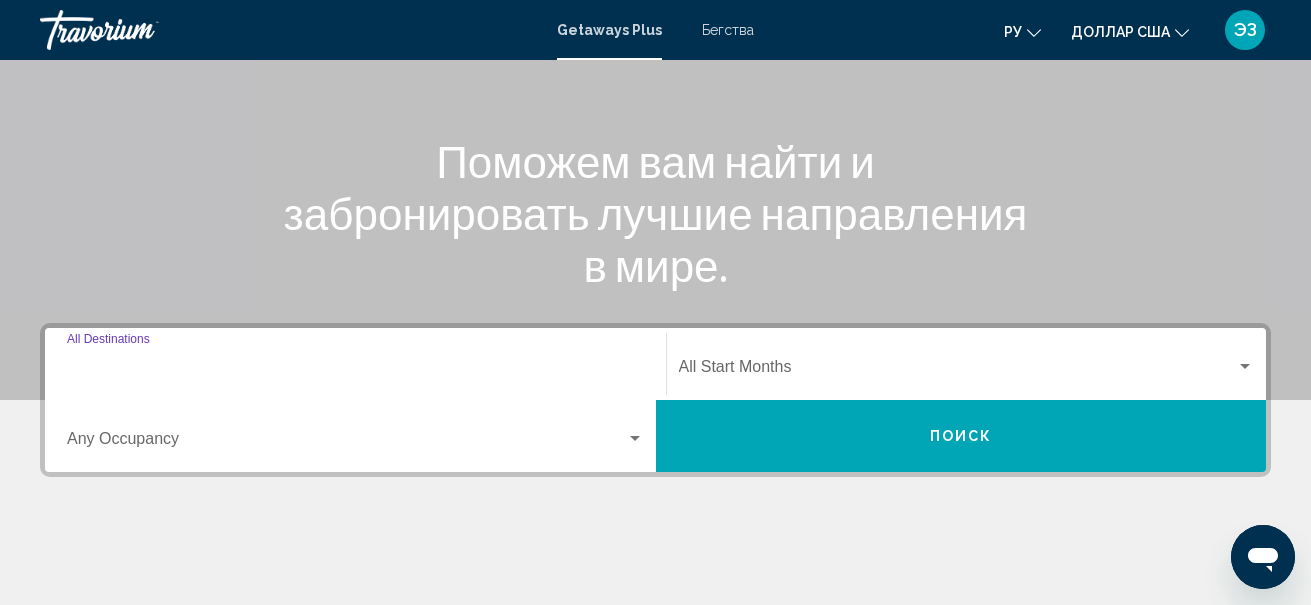 click on "Destination All Destinations" at bounding box center [355, 371] 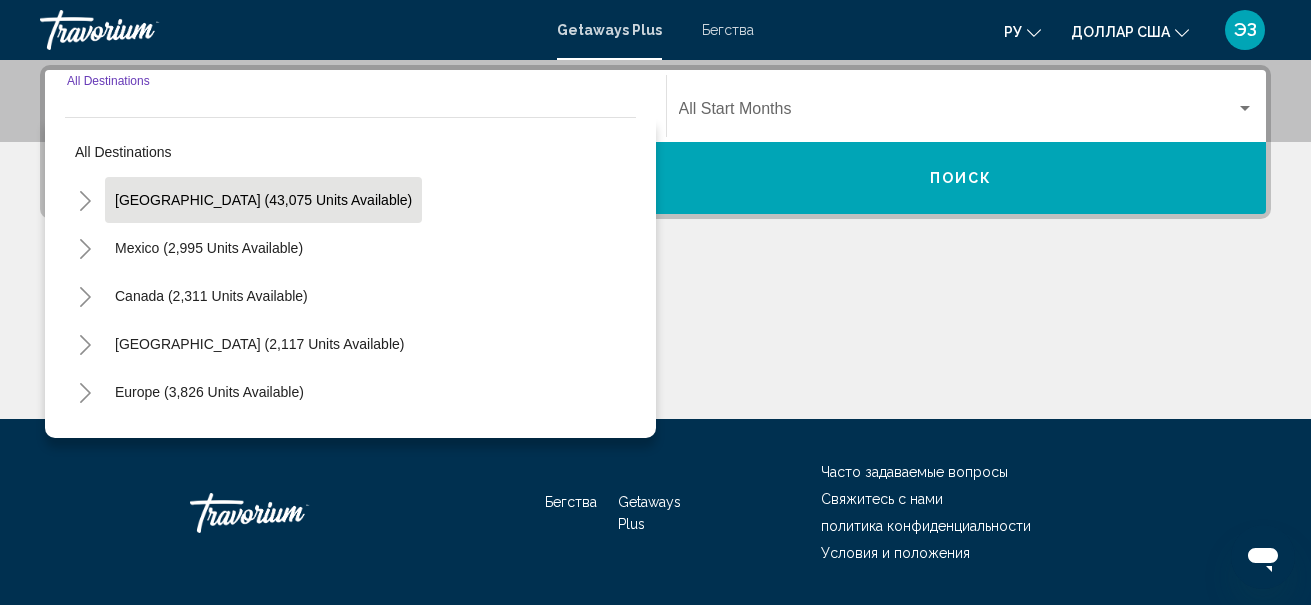 click on "[GEOGRAPHIC_DATA] (43,075 units available)" at bounding box center (209, 248) 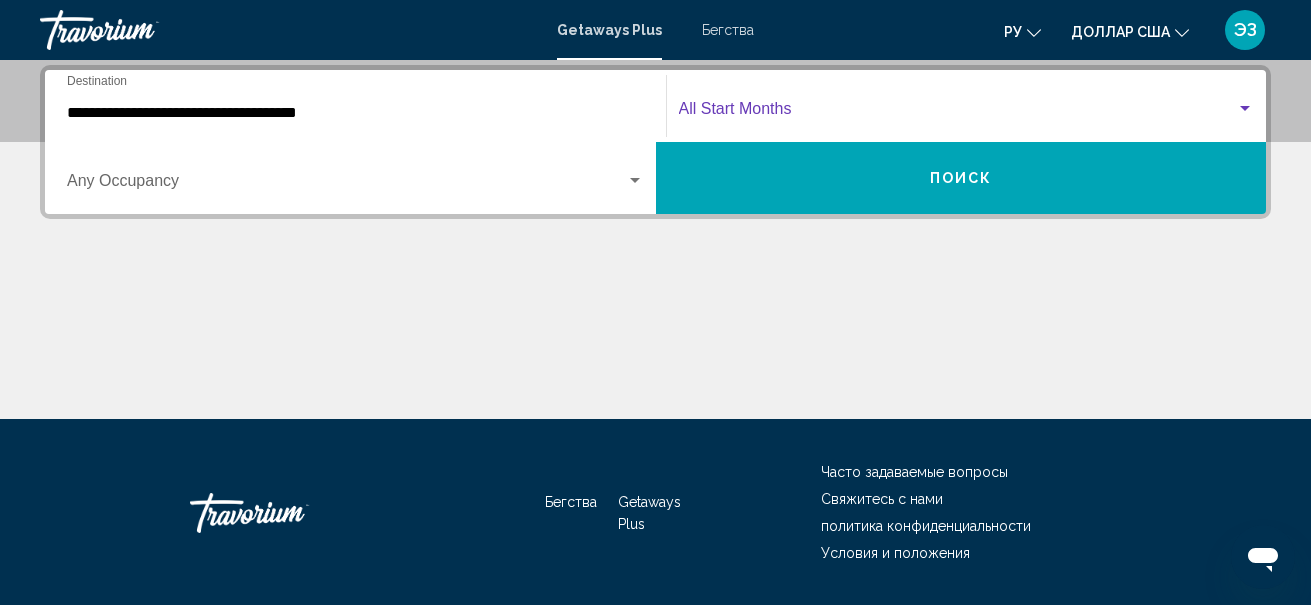 click at bounding box center [958, 113] 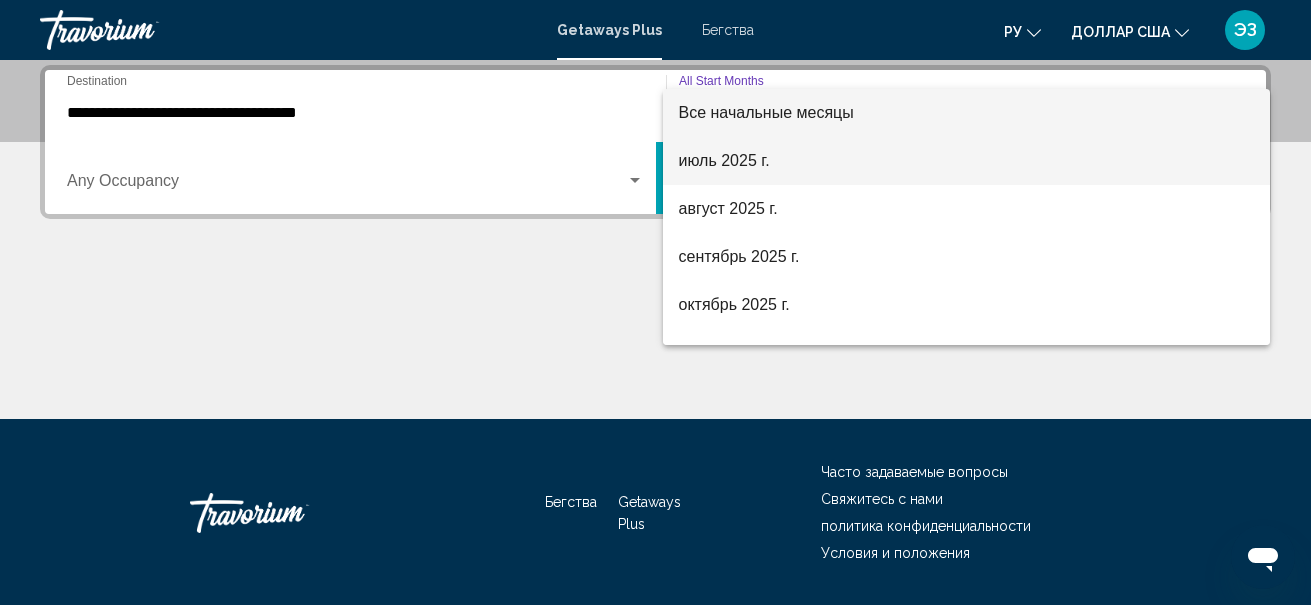 click on "июль 2025 г." at bounding box center [724, 160] 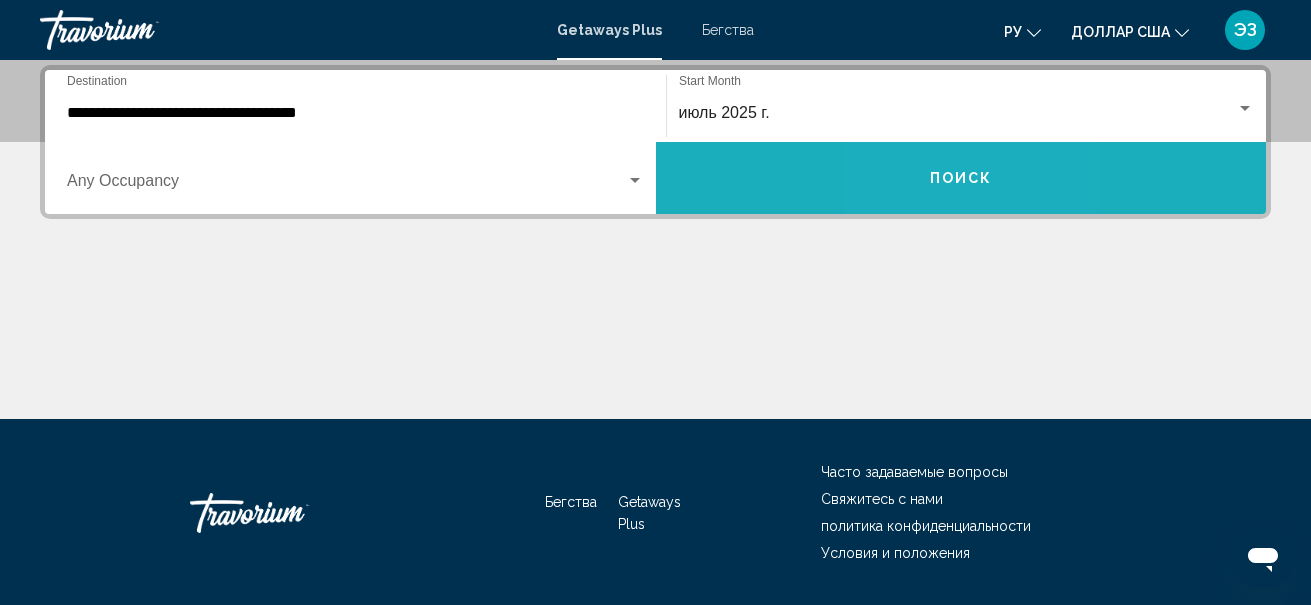 click on "Поиск" at bounding box center (961, 178) 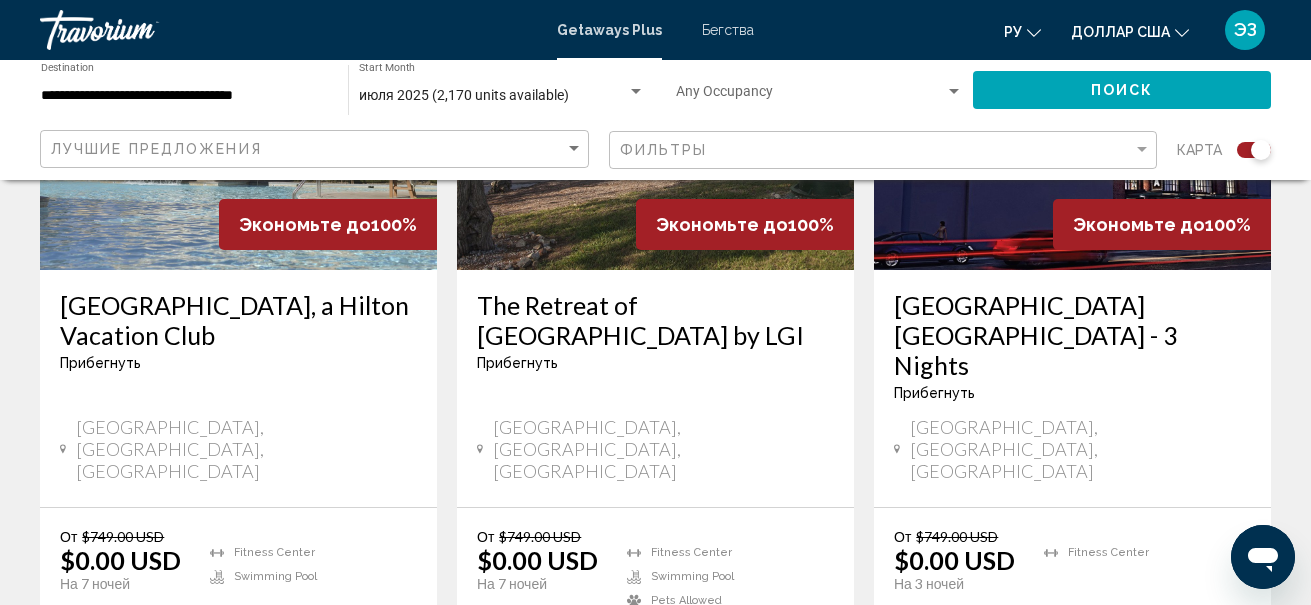 scroll, scrollTop: 2600, scrollLeft: 0, axis: vertical 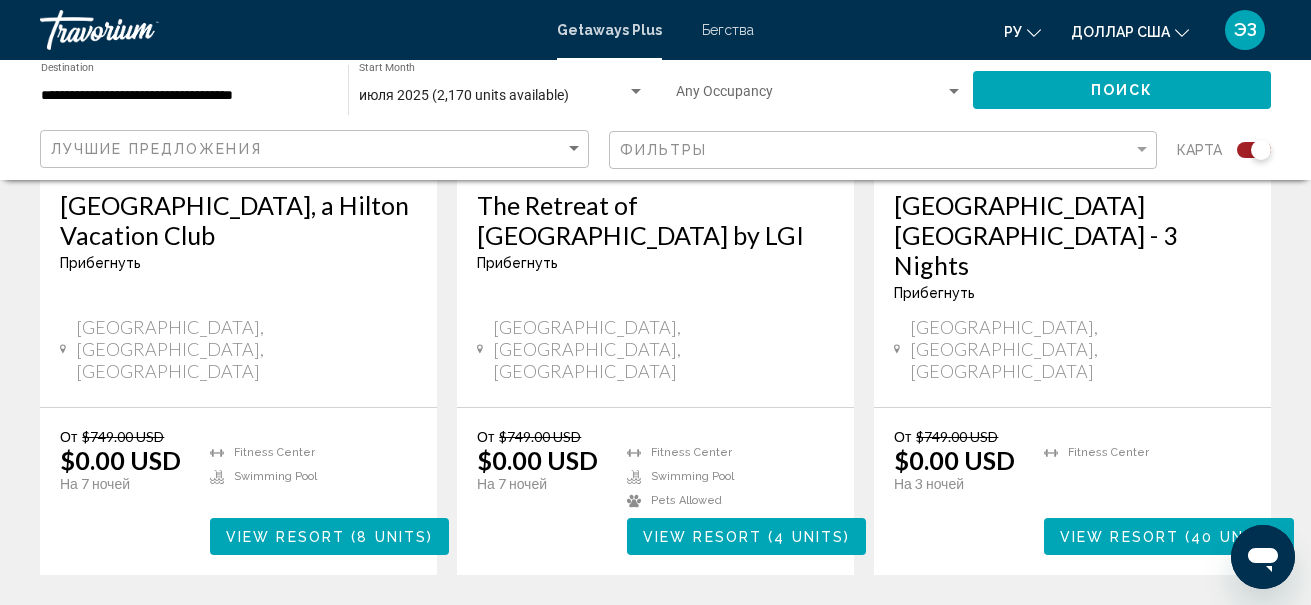click on "View Resort" at bounding box center (285, 537) 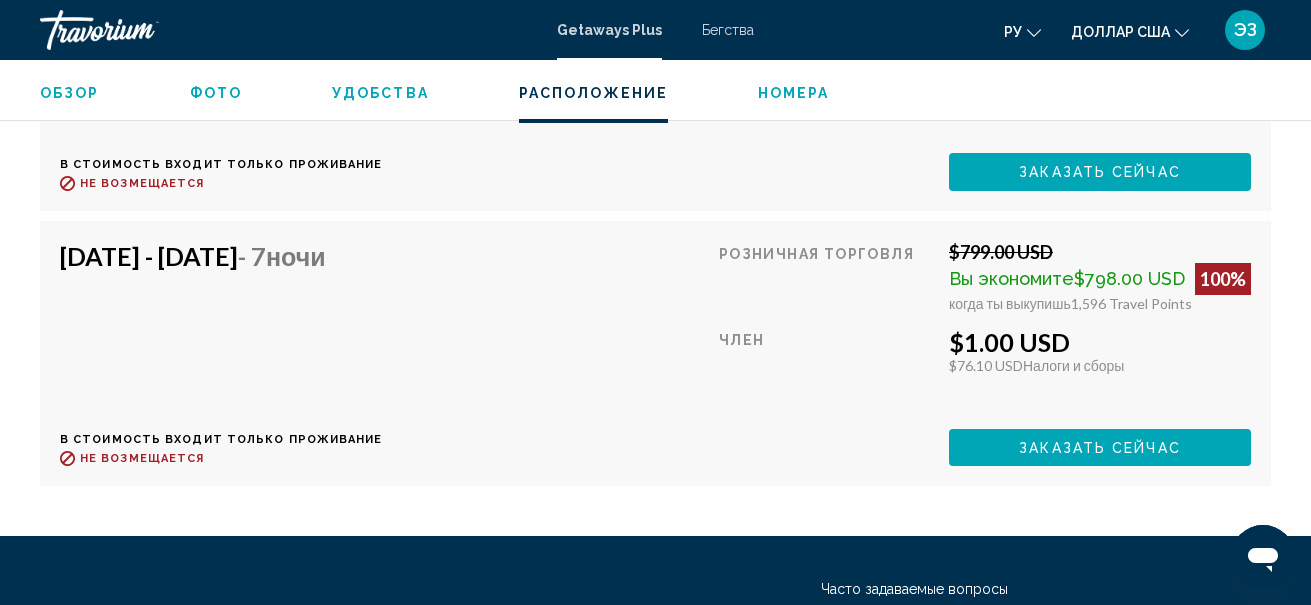 scroll, scrollTop: 4110, scrollLeft: 0, axis: vertical 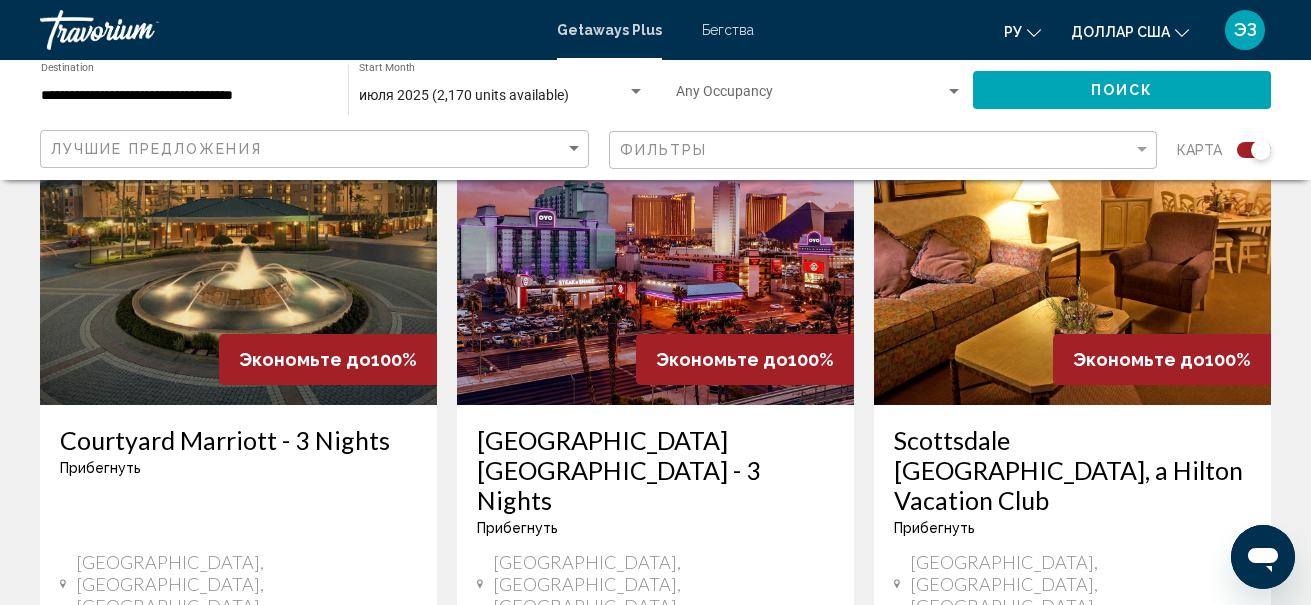 click at bounding box center (655, 245) 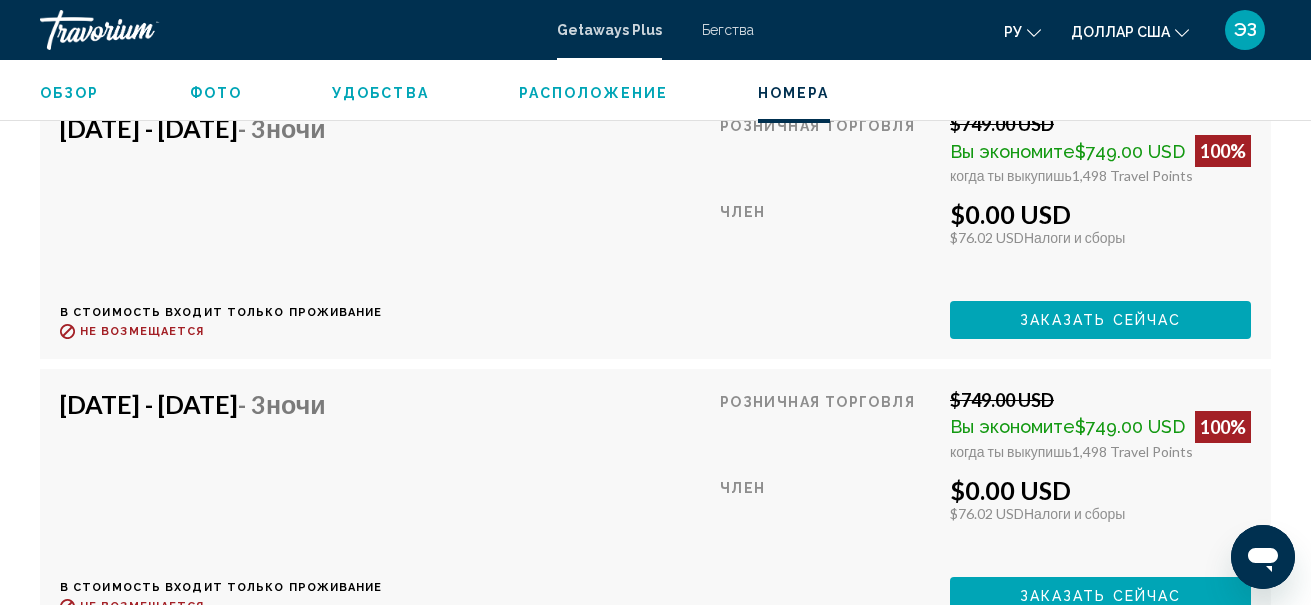 scroll, scrollTop: 6658, scrollLeft: 0, axis: vertical 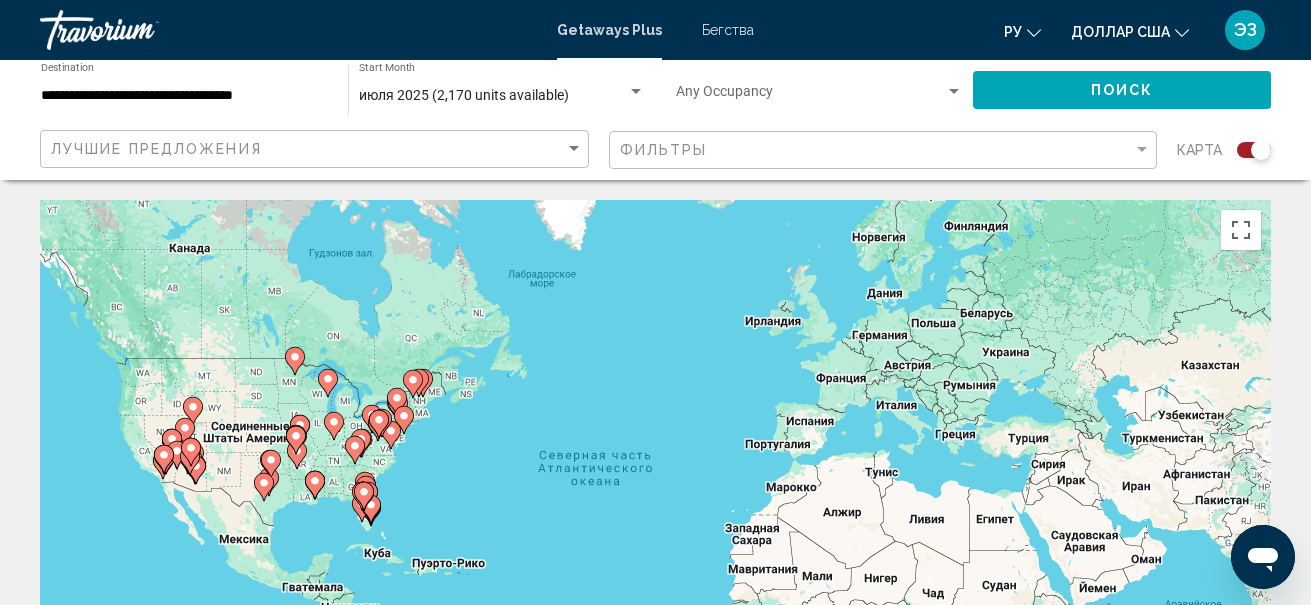click on "Для навигации используйте клавиши со стрелками. Чтобы активировать перетаскивание с помощью клавиатуры, нажмите Alt + Ввод. После этого перемещайте маркер, используя клавиши со стрелками. Чтобы завершить перетаскивание, нажмите клавишу Ввод. Чтобы отменить действие, нажмите клавишу Esc." at bounding box center [655, 500] 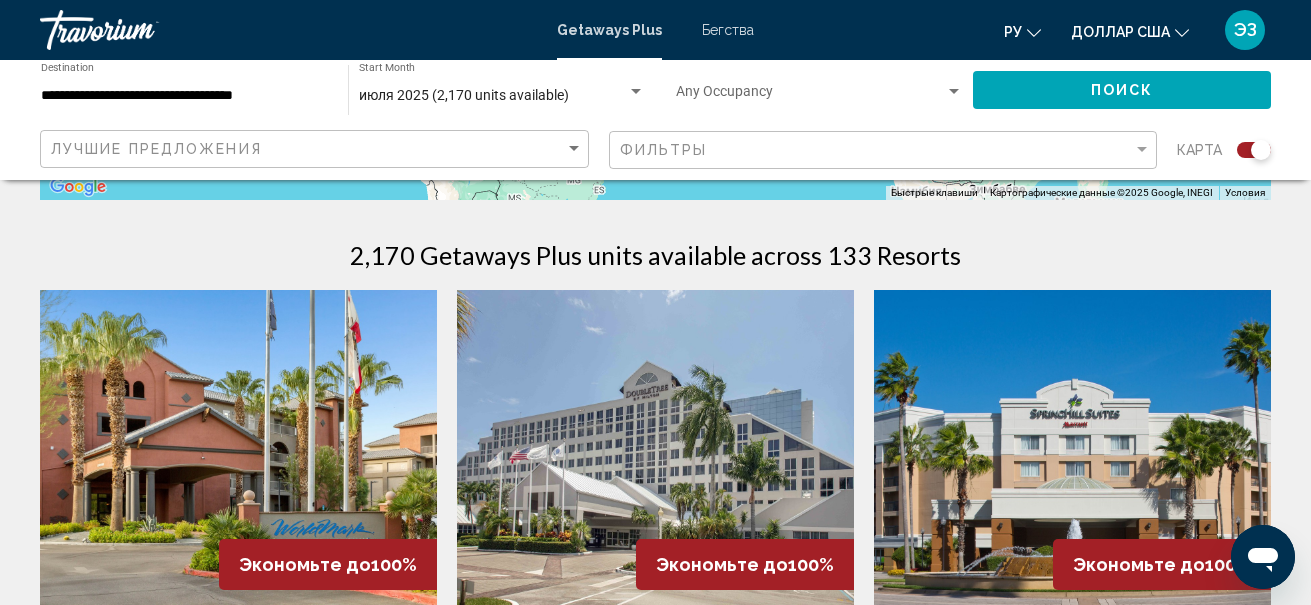 scroll, scrollTop: 800, scrollLeft: 0, axis: vertical 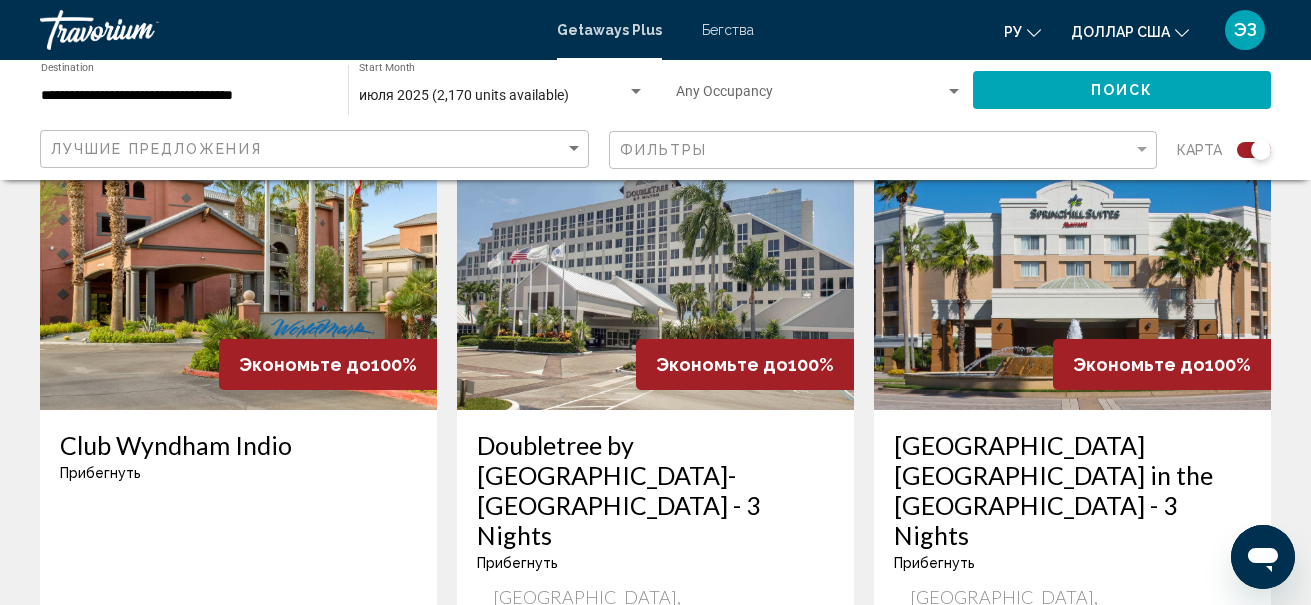 click at bounding box center (238, 250) 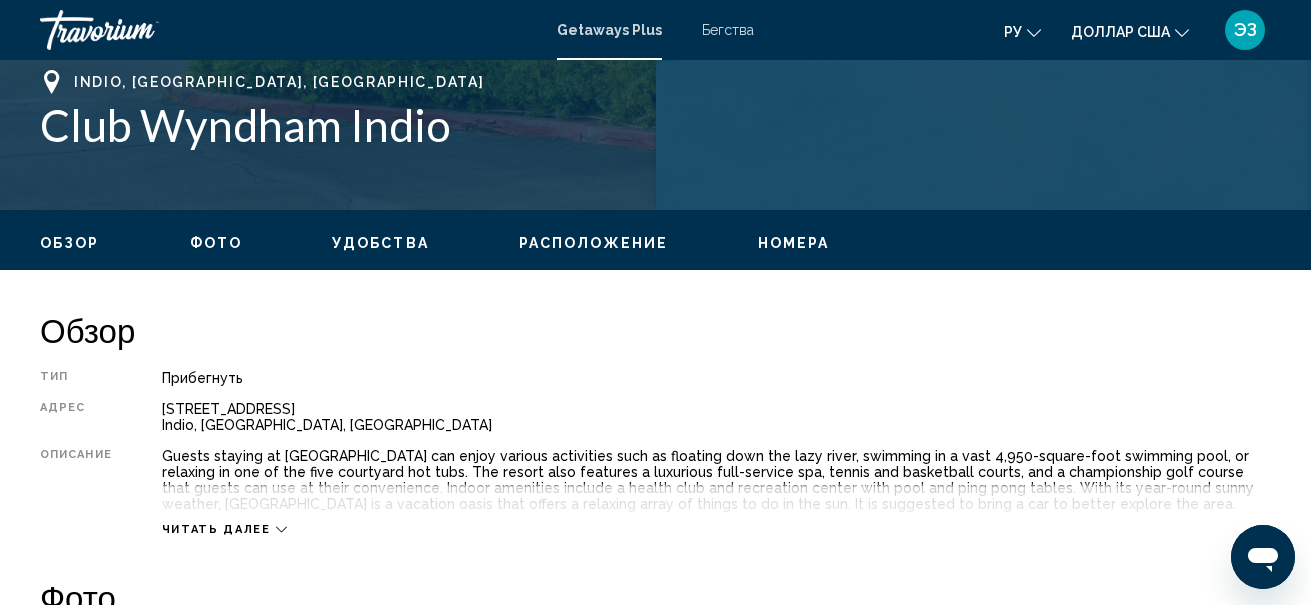 scroll, scrollTop: 233, scrollLeft: 0, axis: vertical 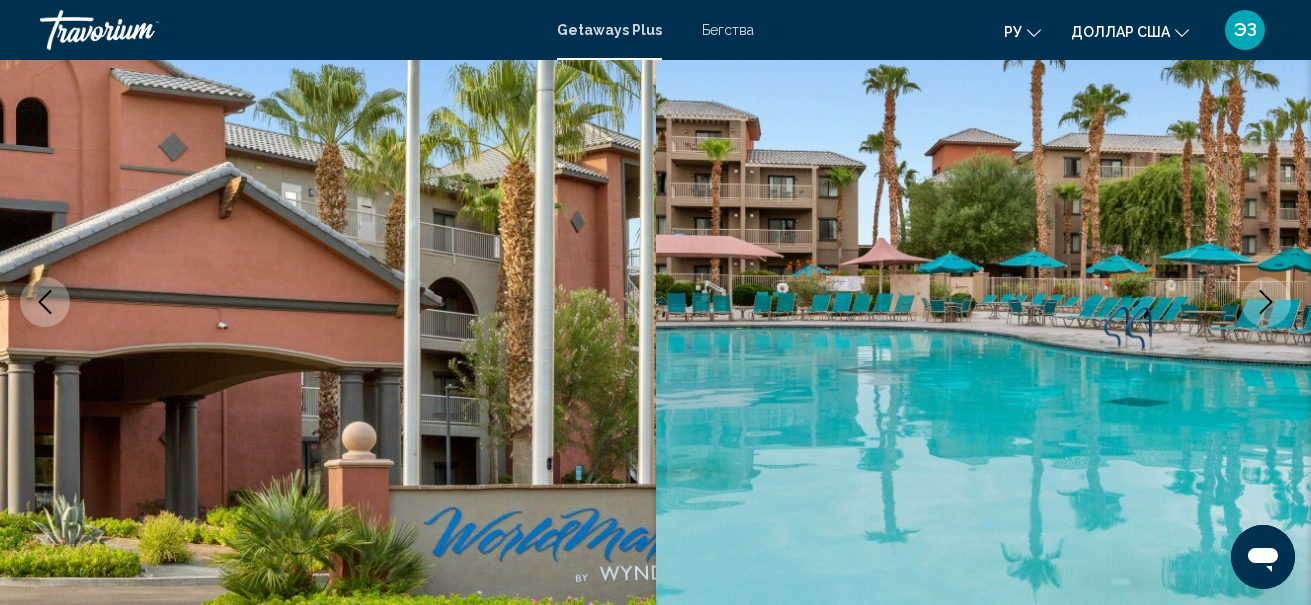 click at bounding box center [1266, 302] 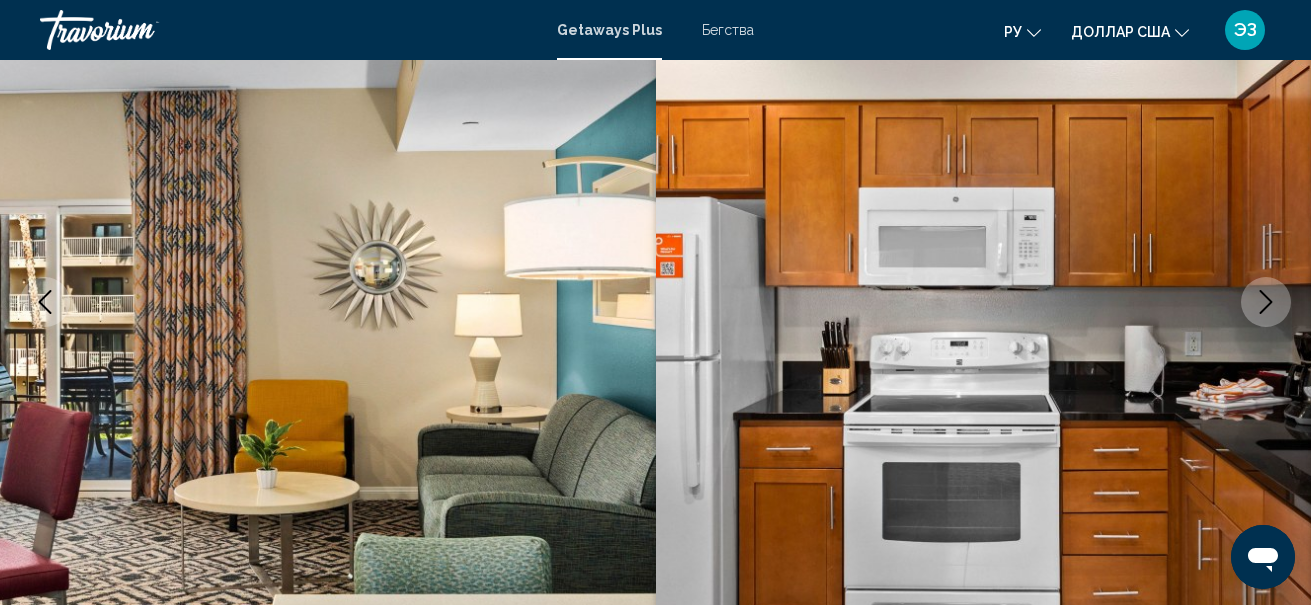 click 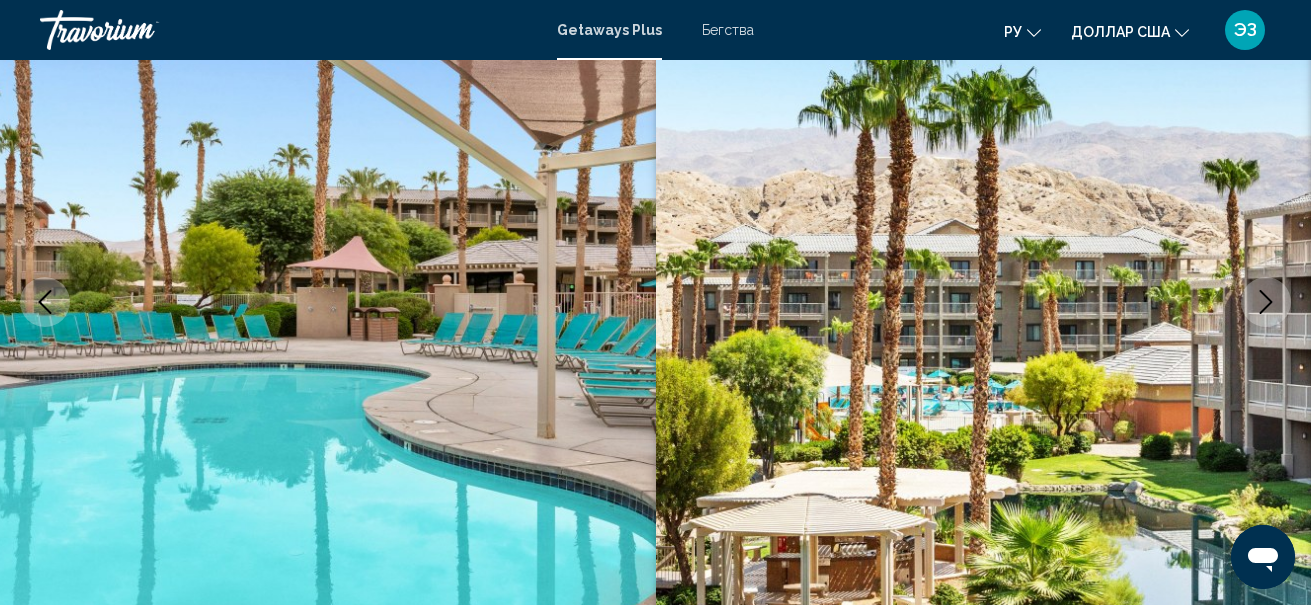 click 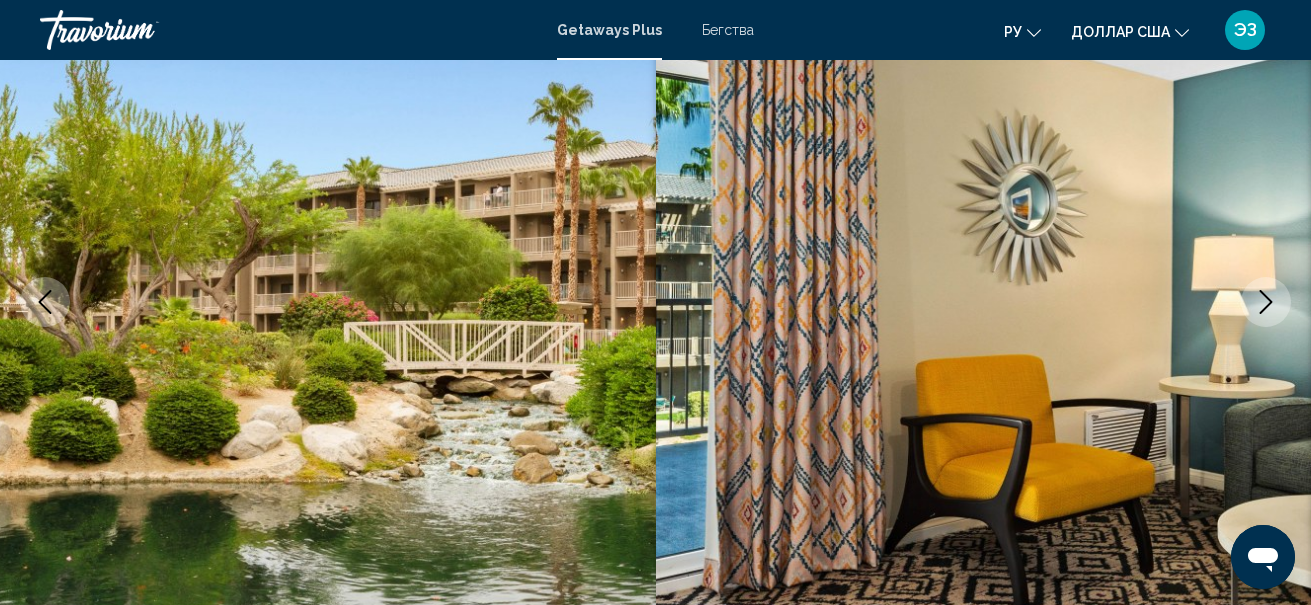 click 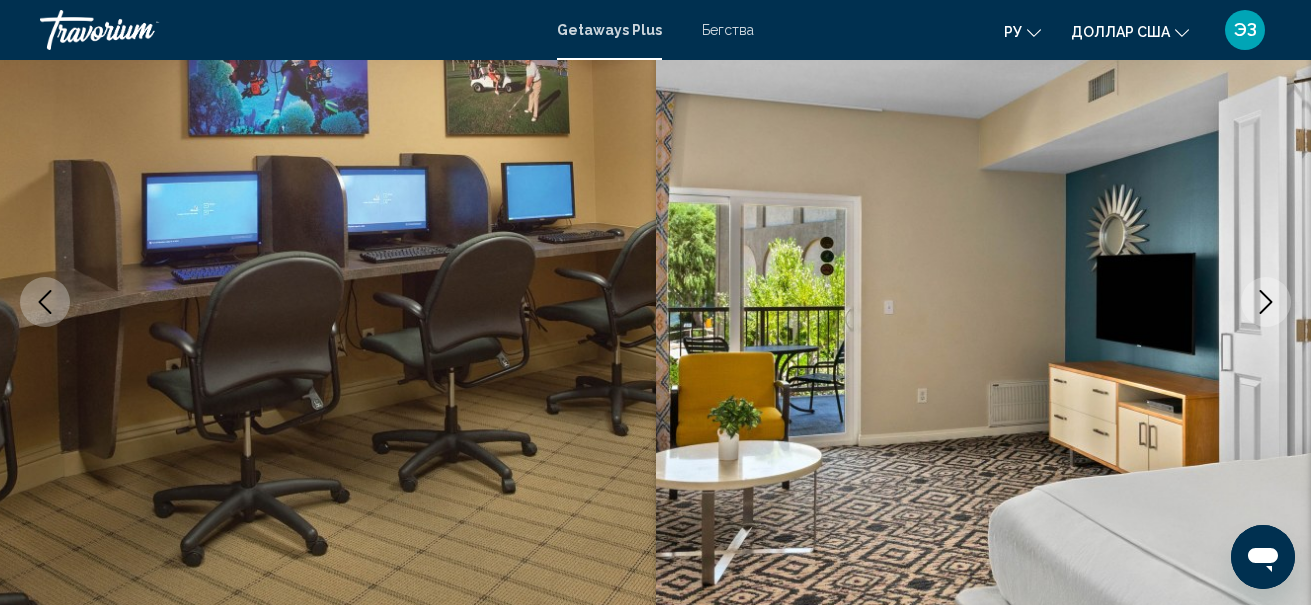 click 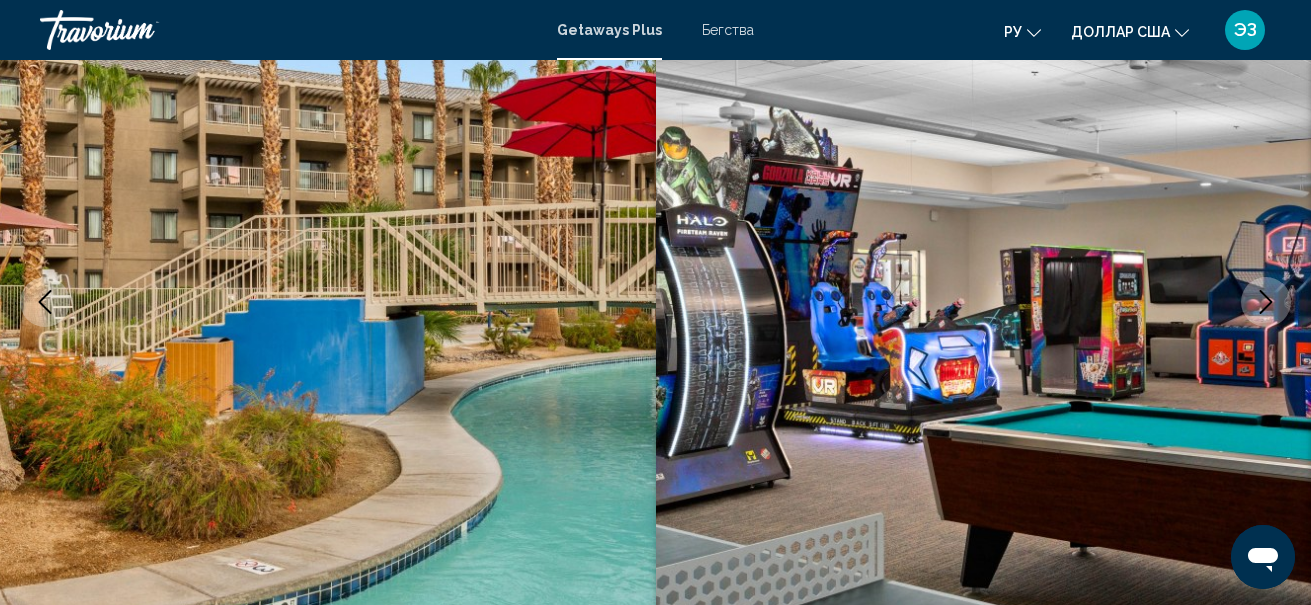click 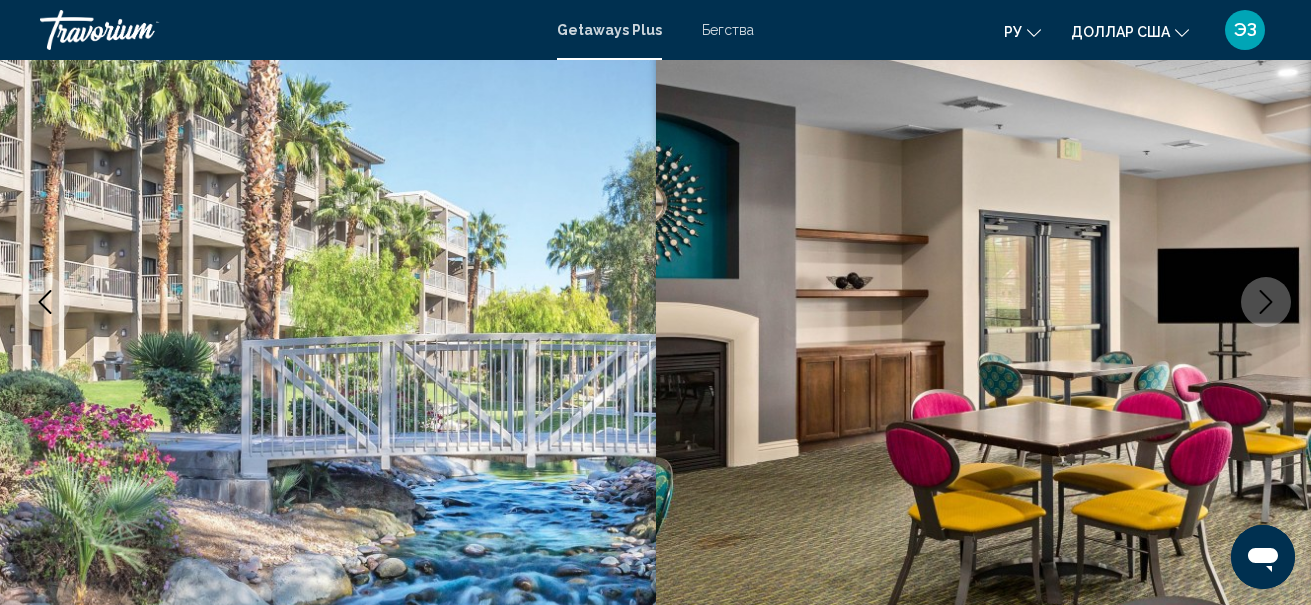 click 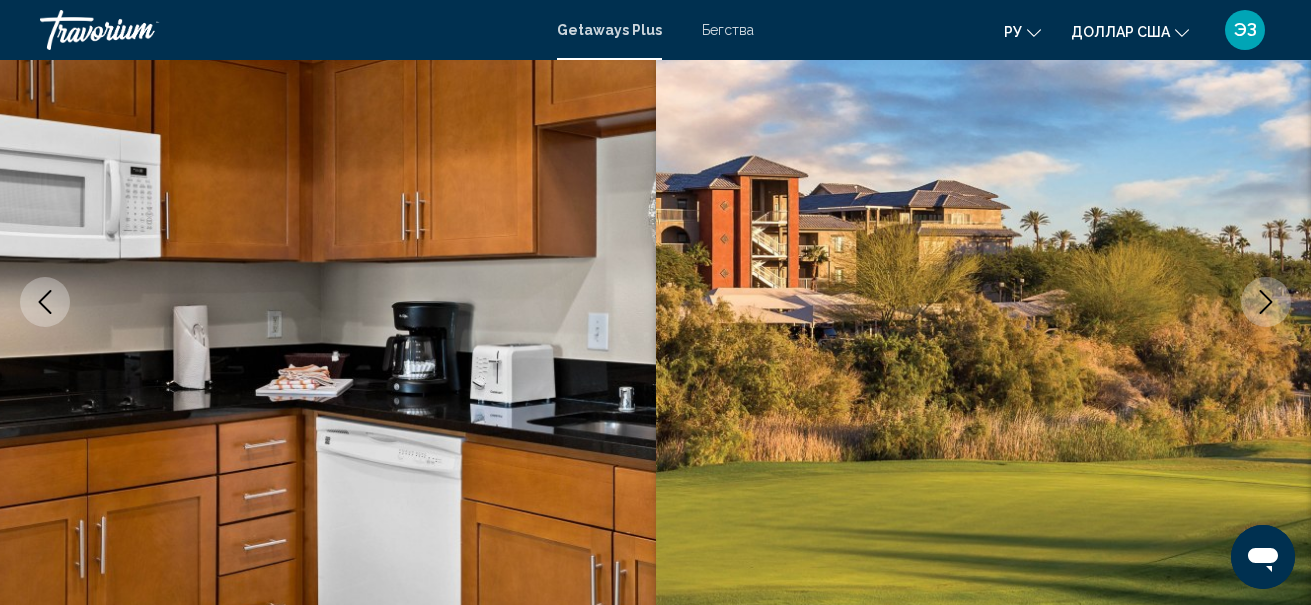 click 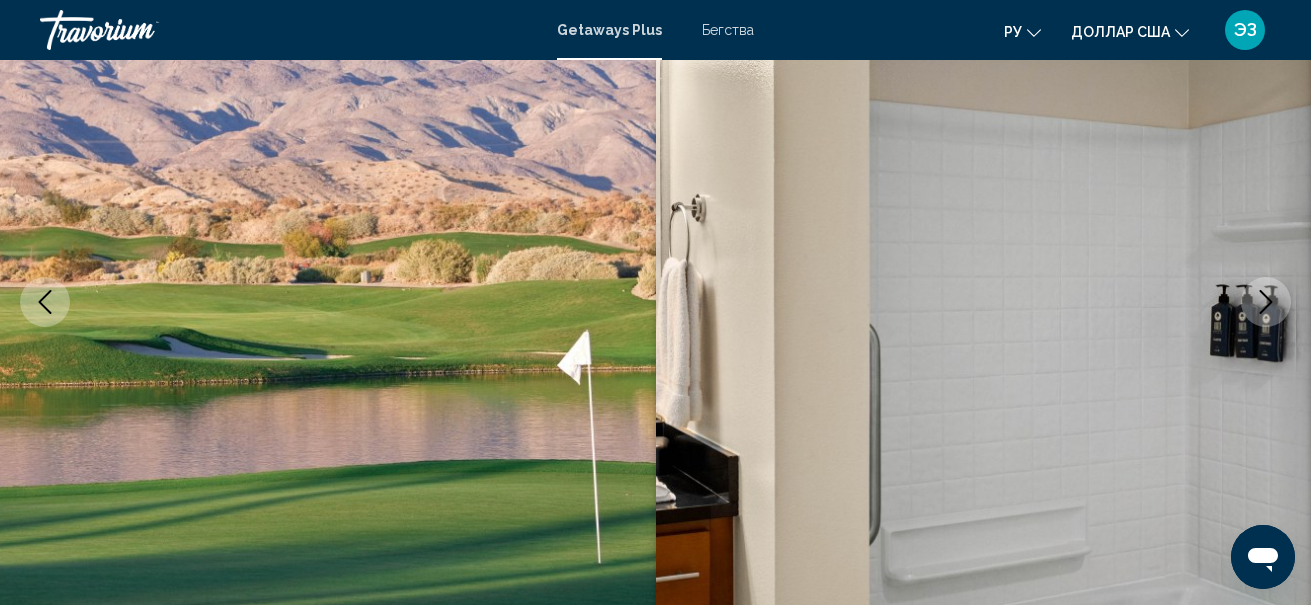 click 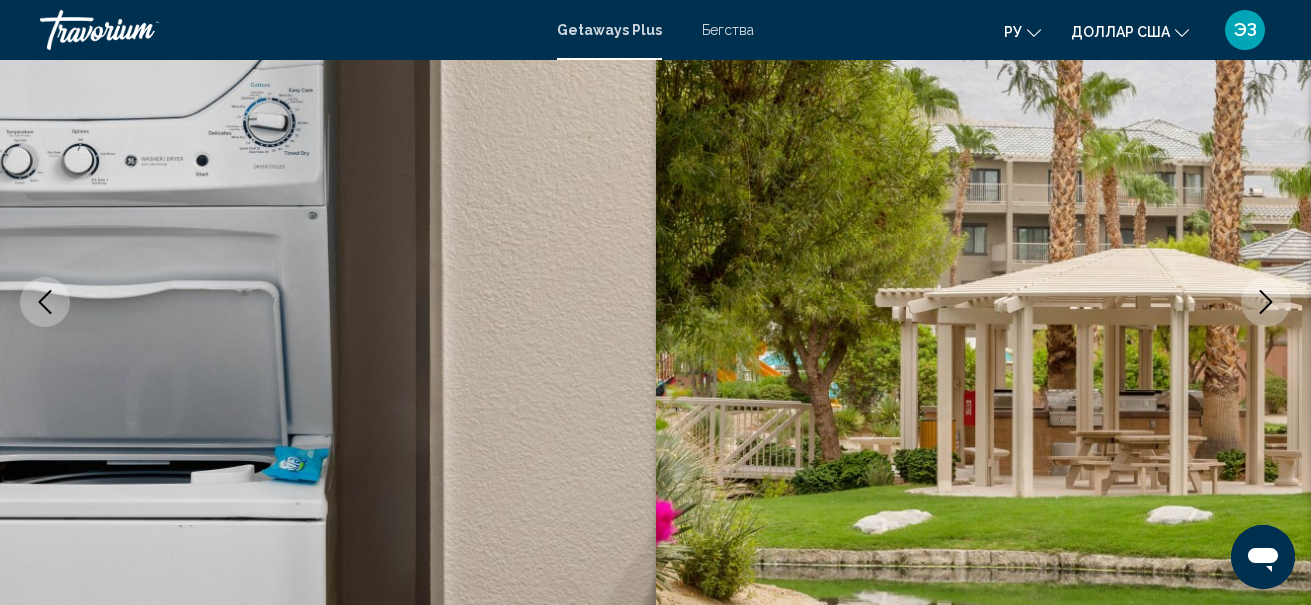 click 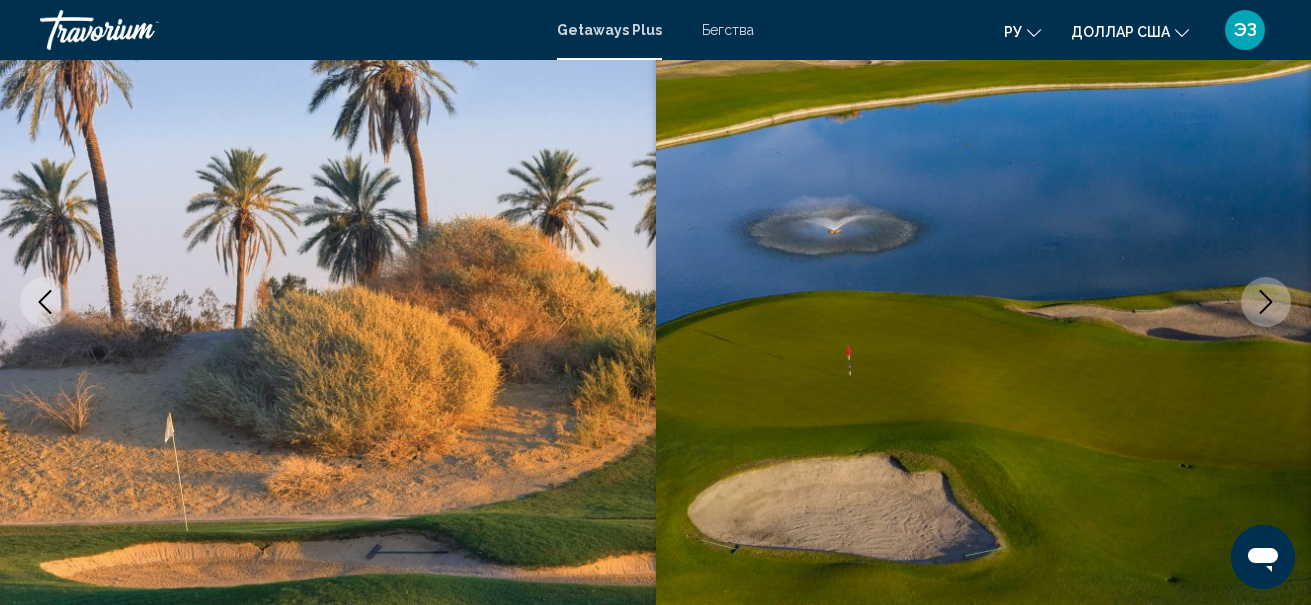 click 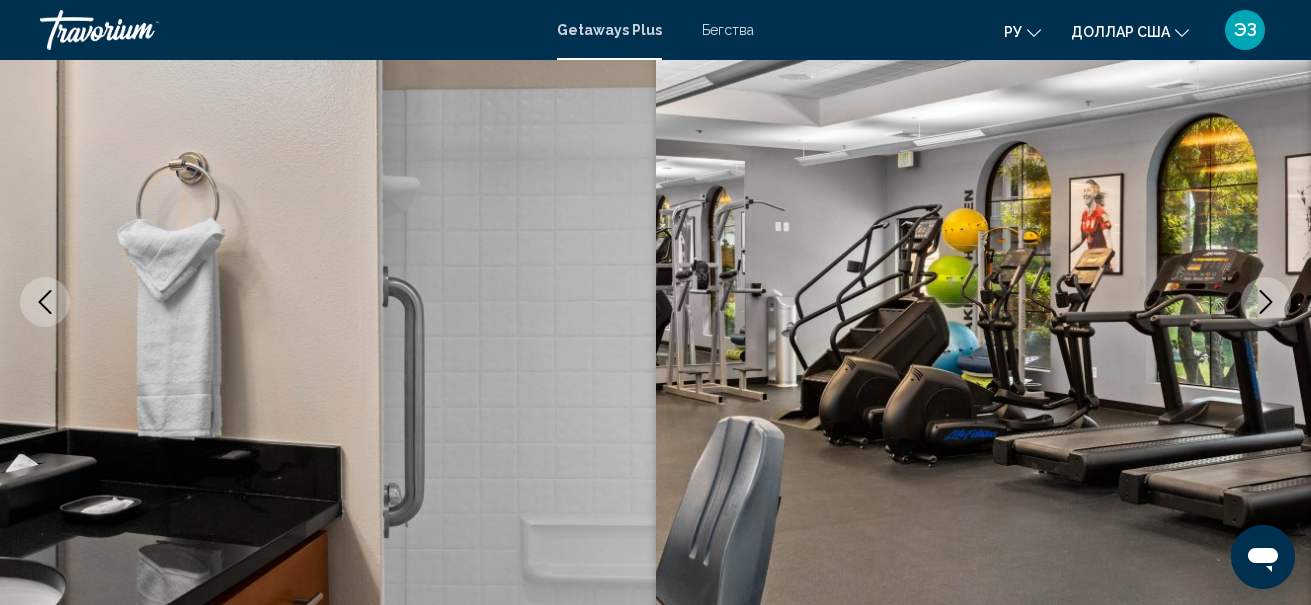 click 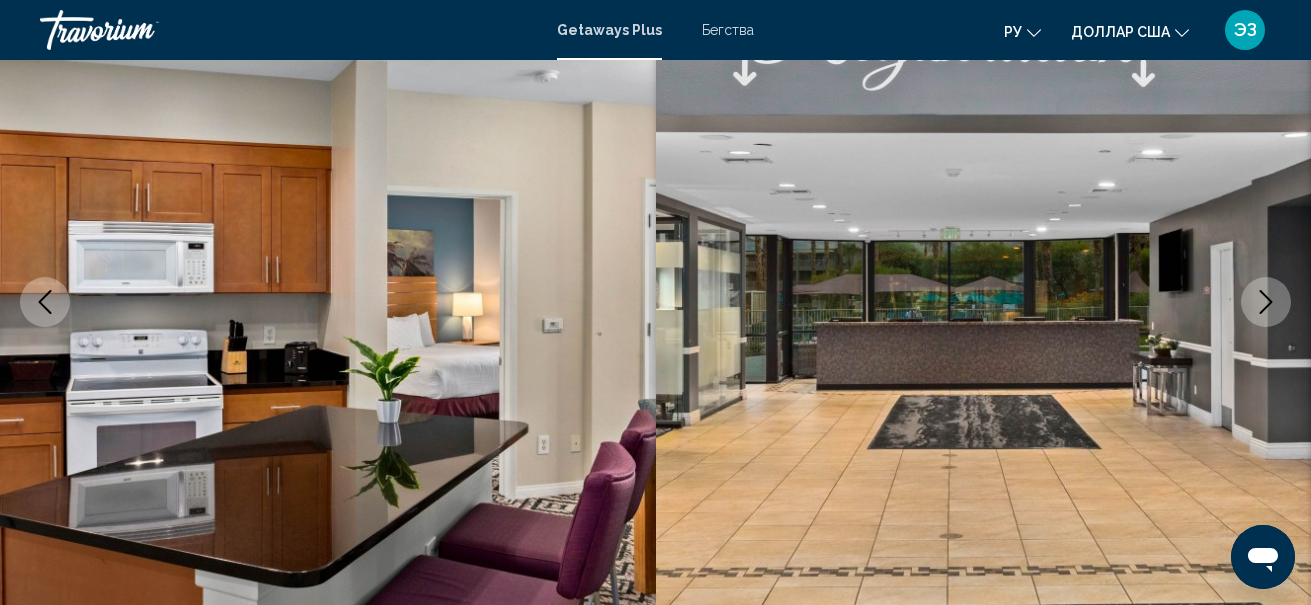 click 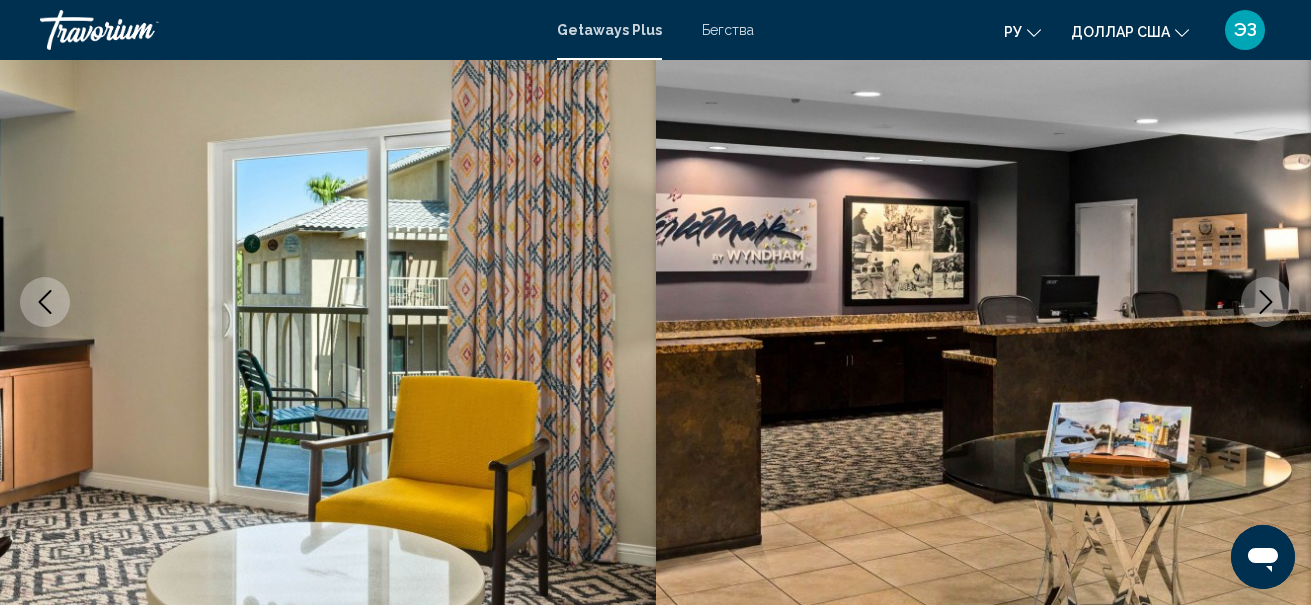 click 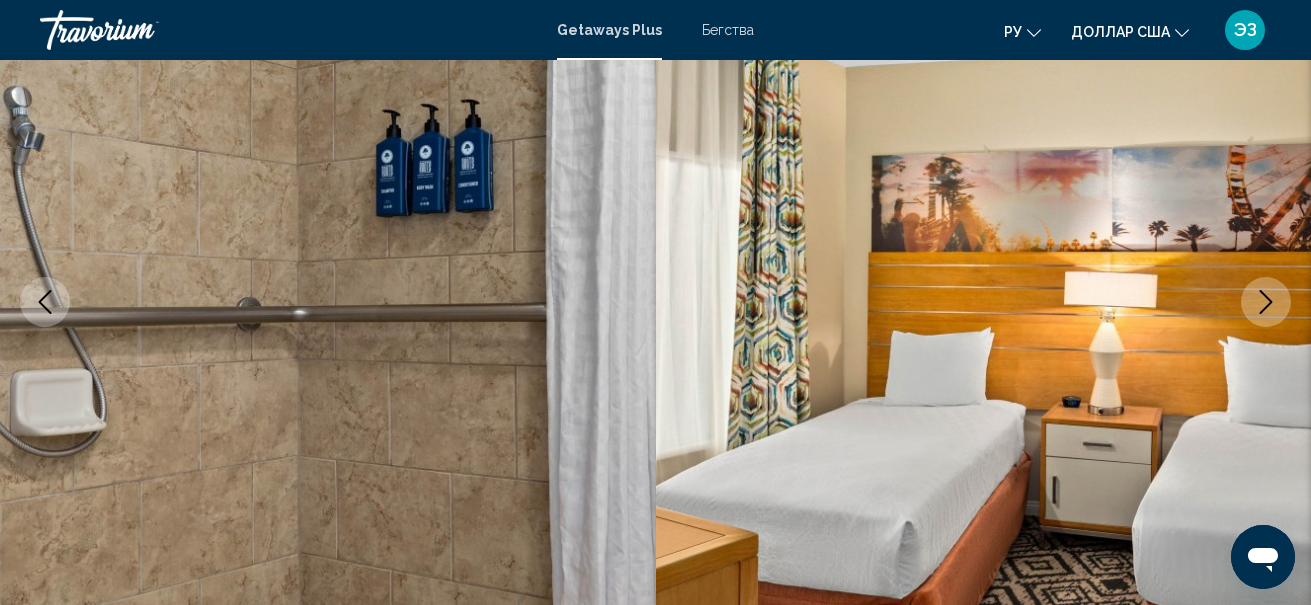 click 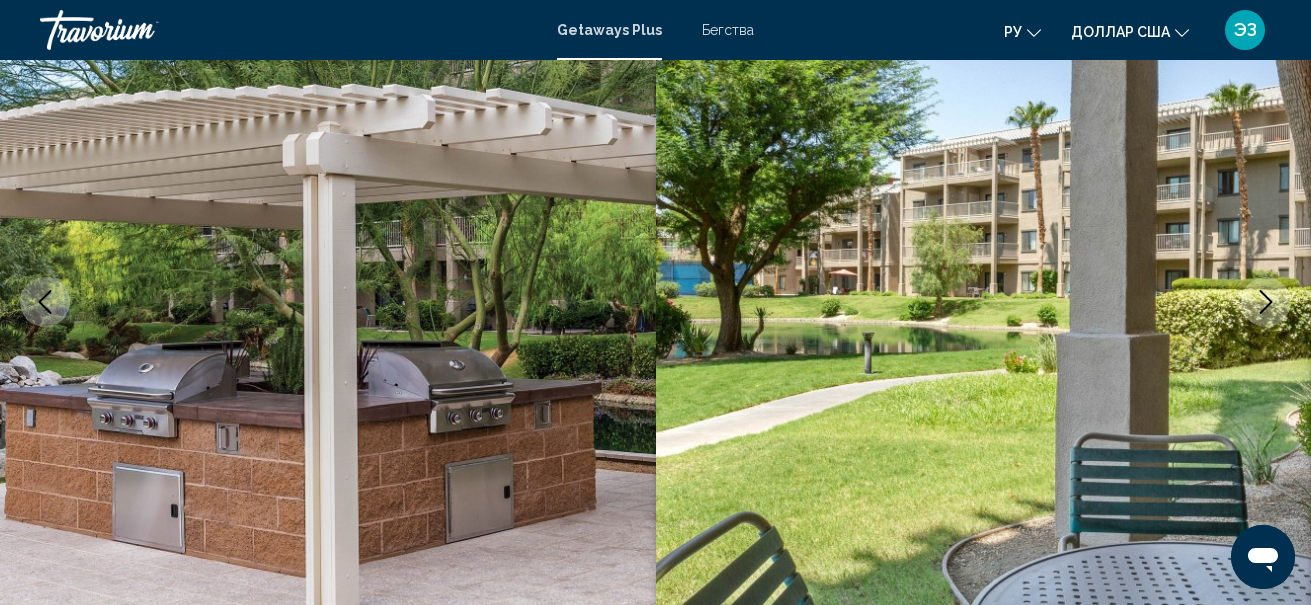 click 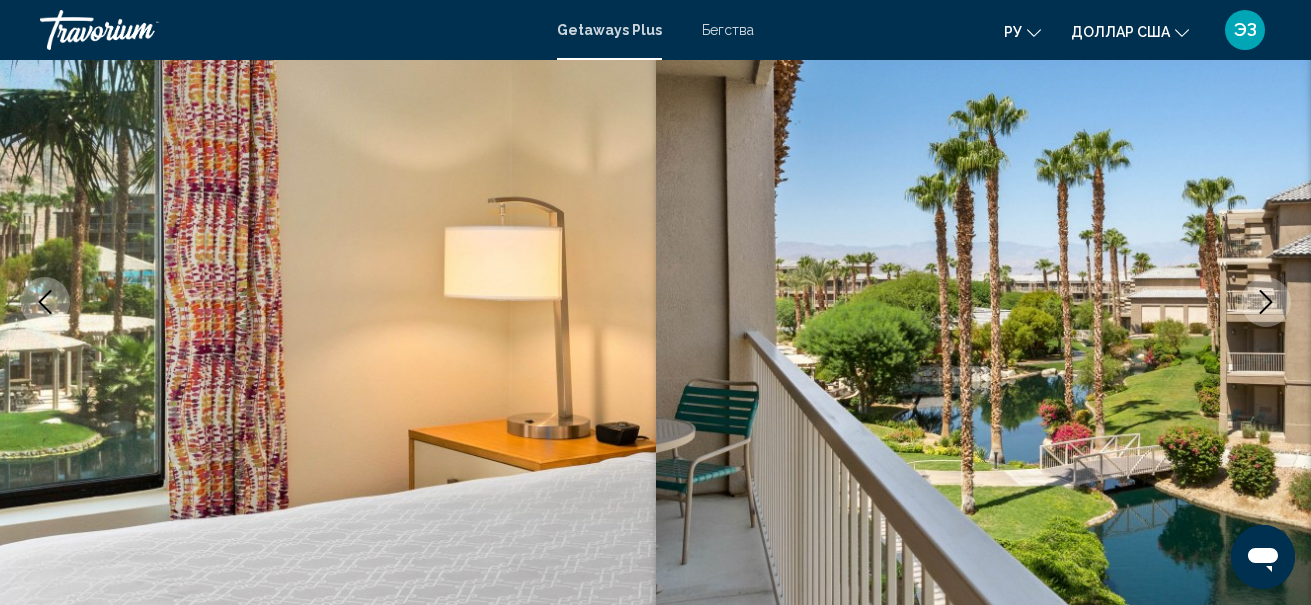 click 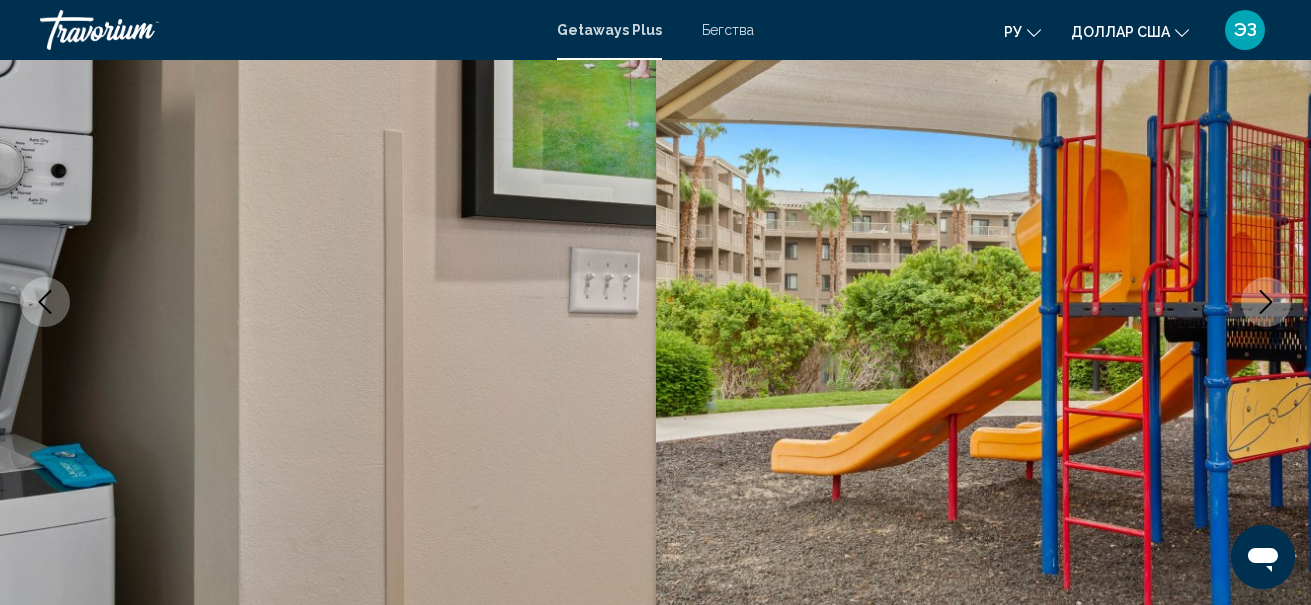 click 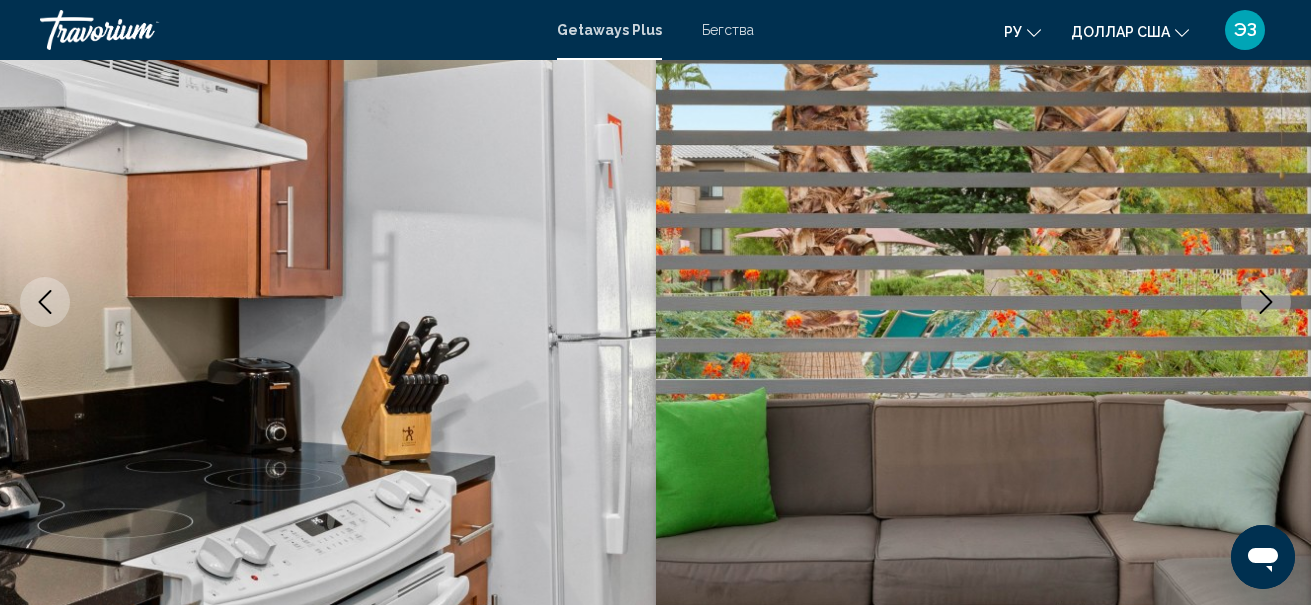 click 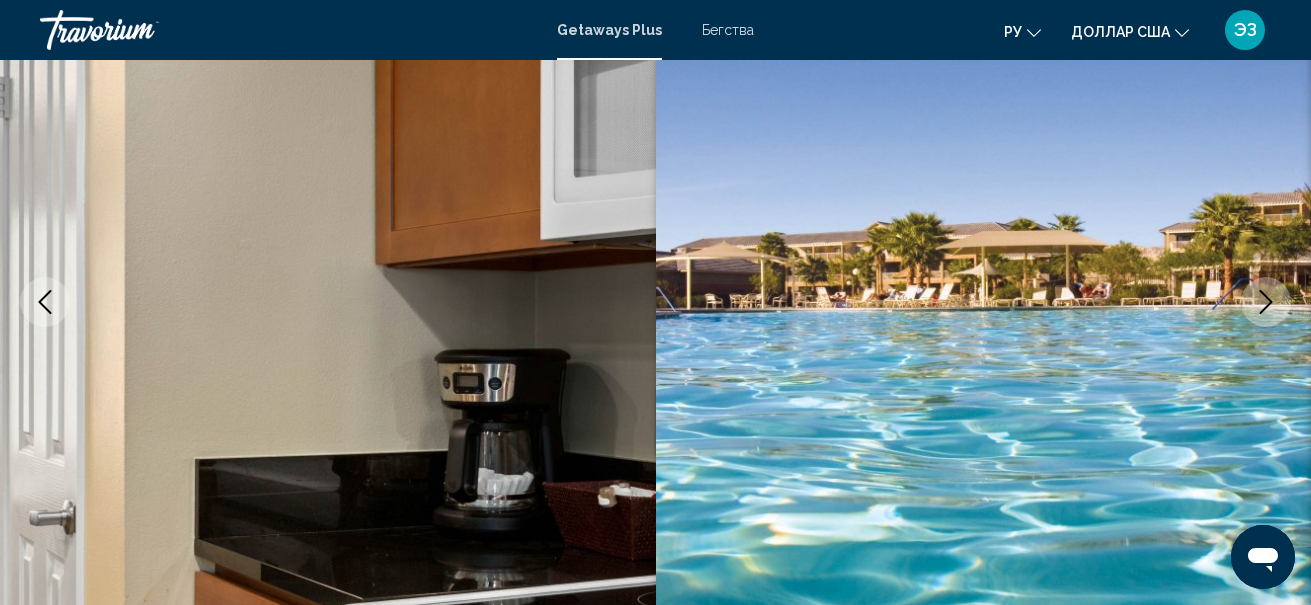 click 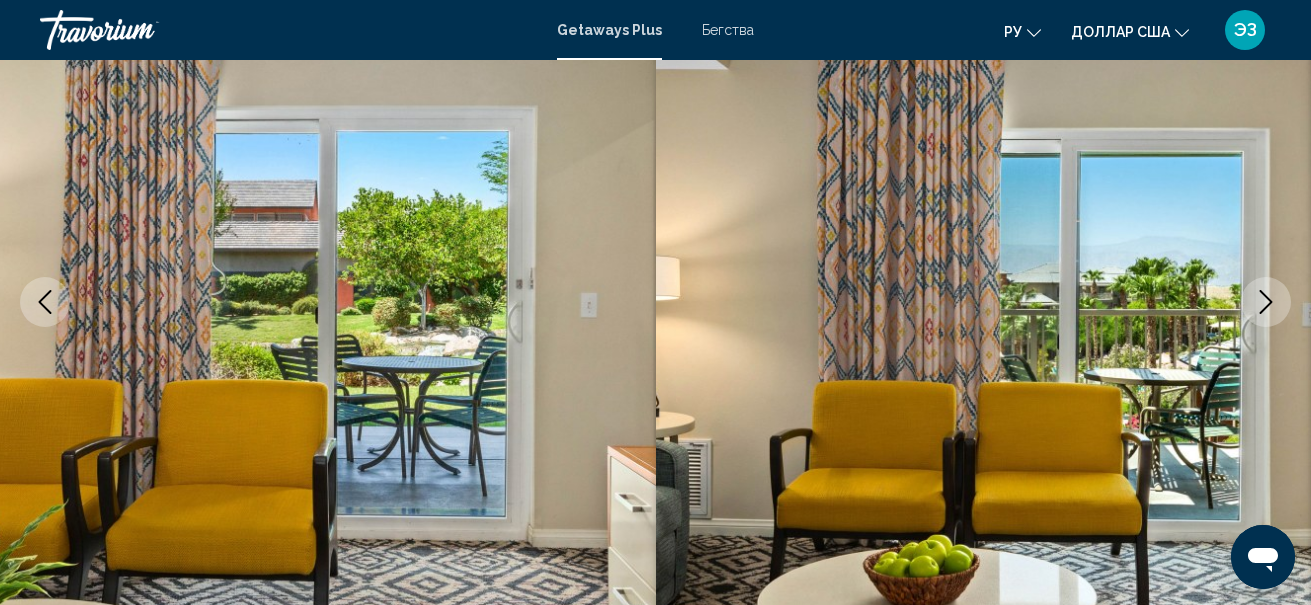click 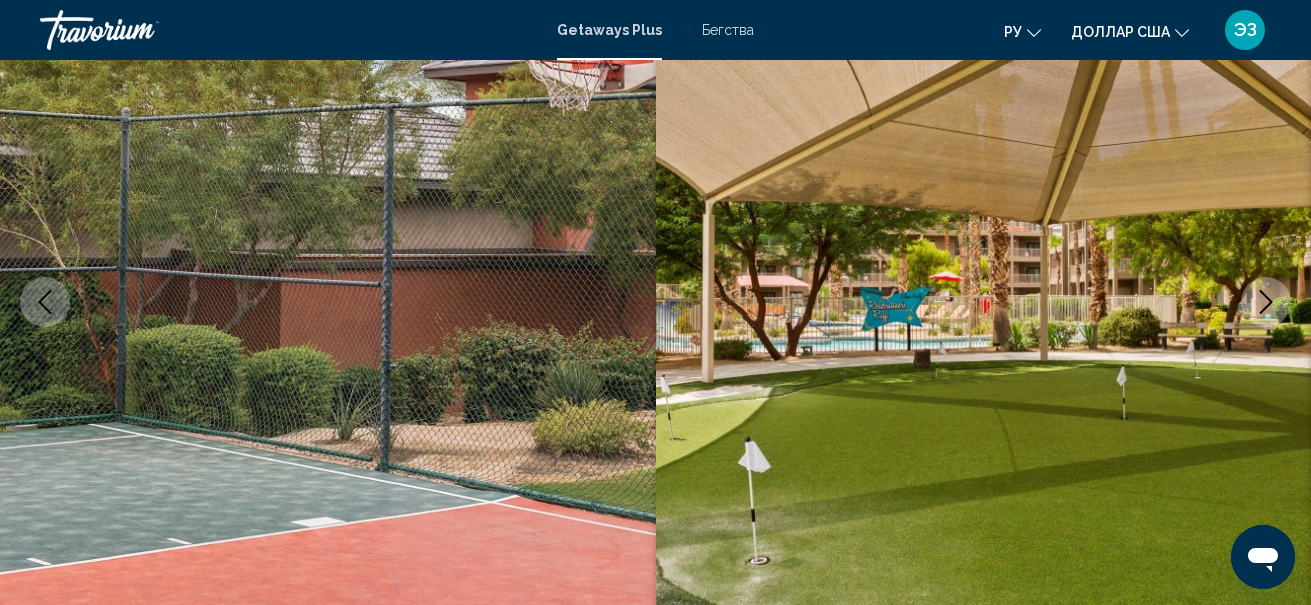 click 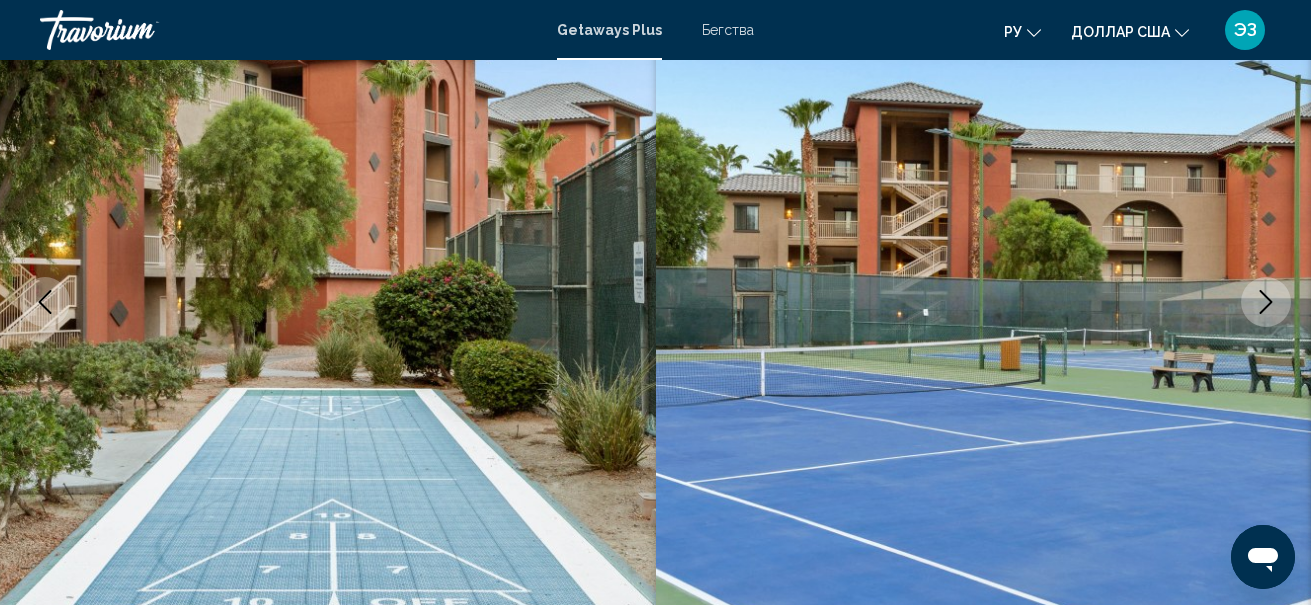 click 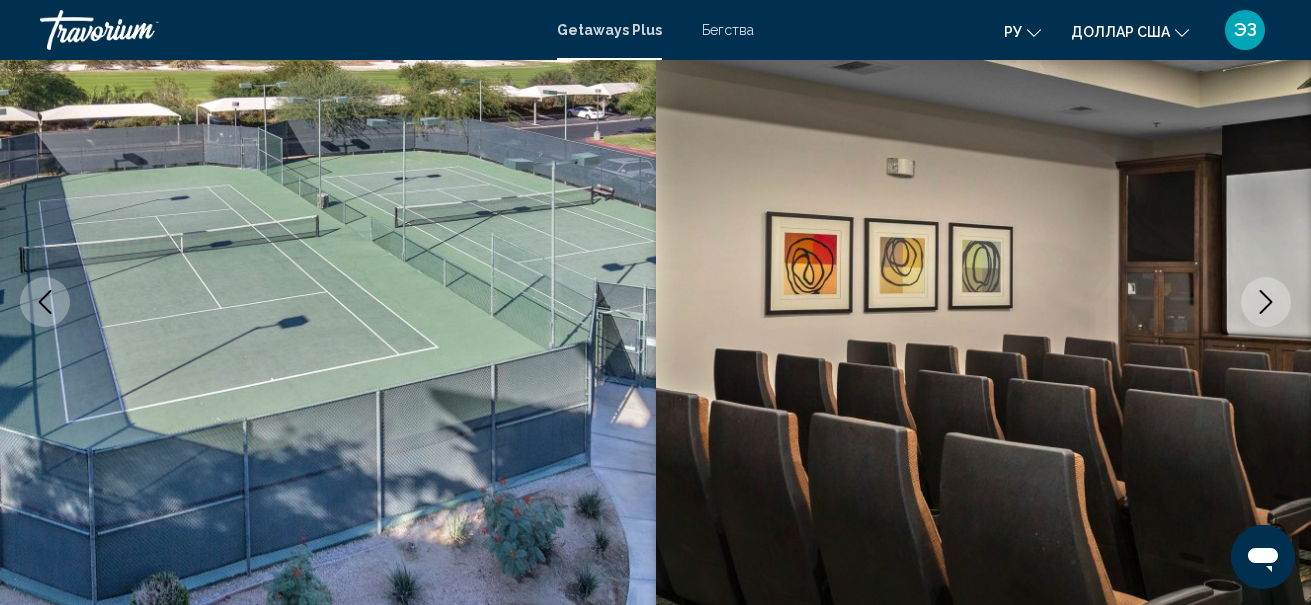 click at bounding box center [1266, 302] 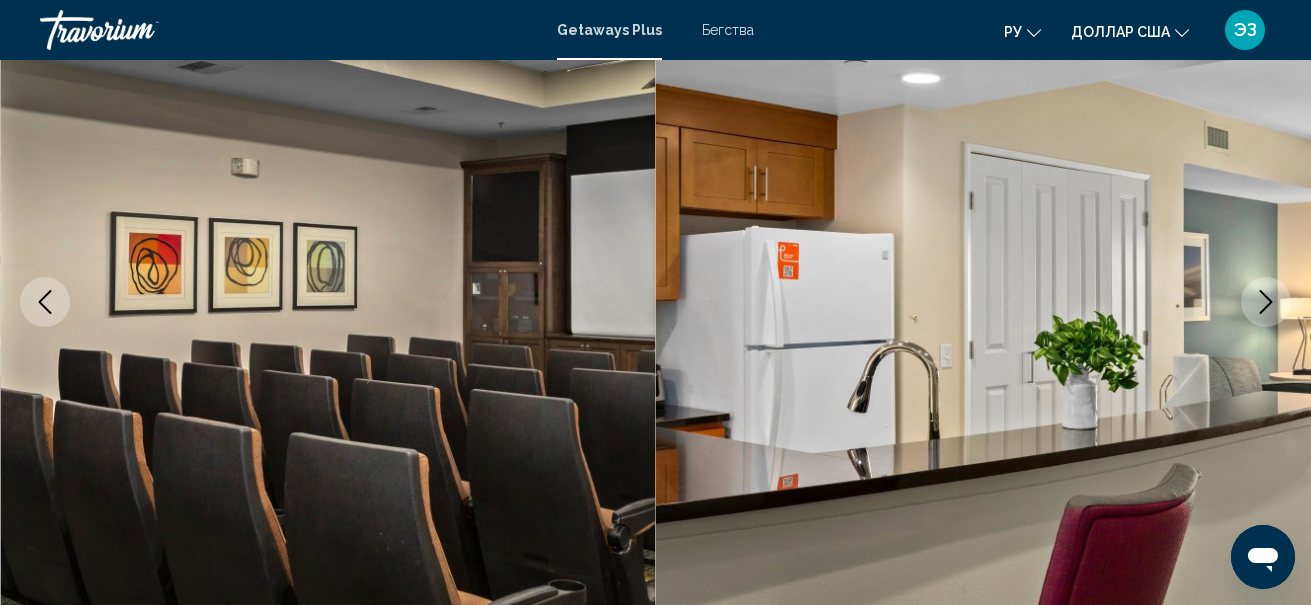 click at bounding box center [1266, 302] 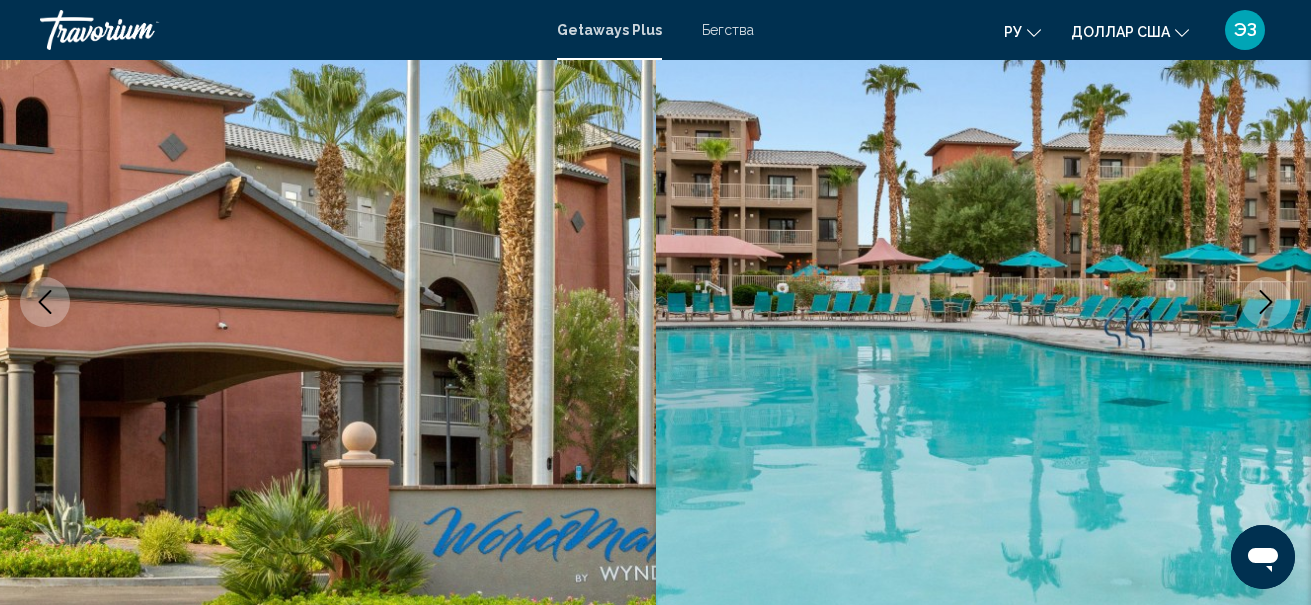 click at bounding box center [1266, 302] 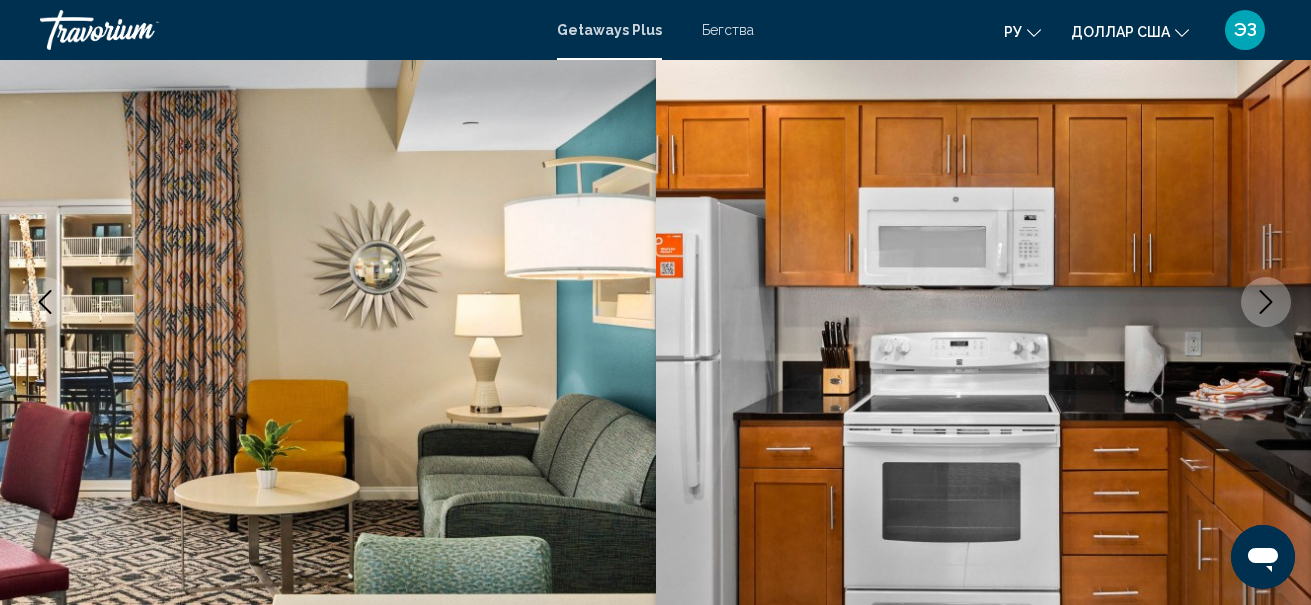 click at bounding box center [1266, 302] 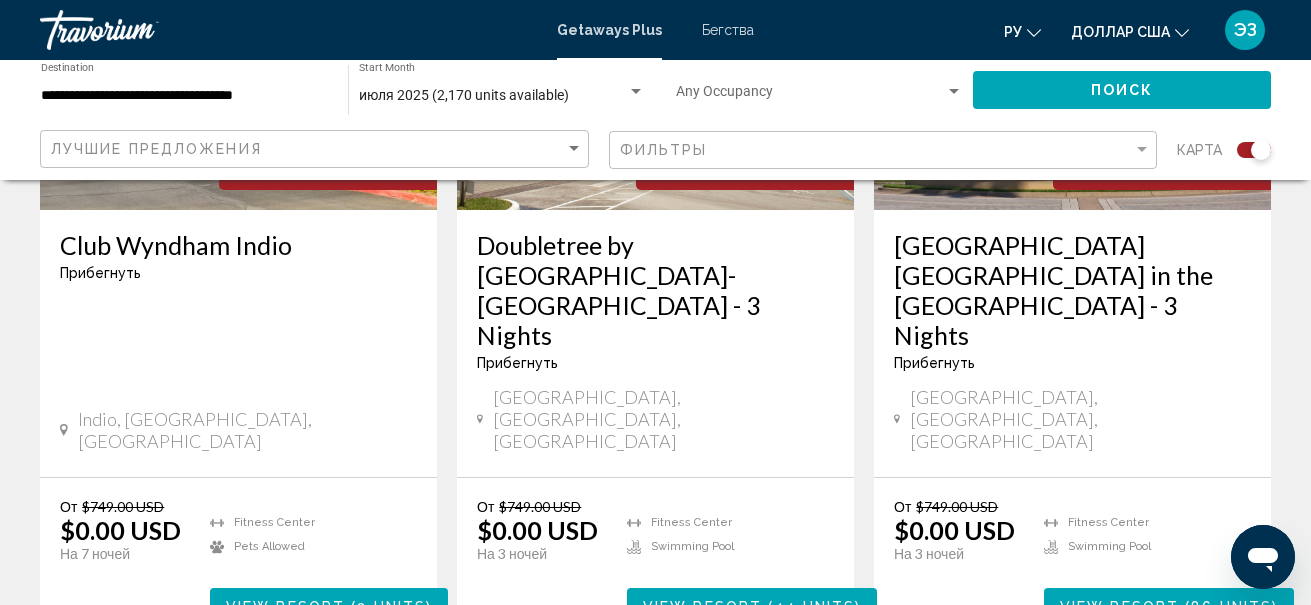 scroll, scrollTop: 900, scrollLeft: 0, axis: vertical 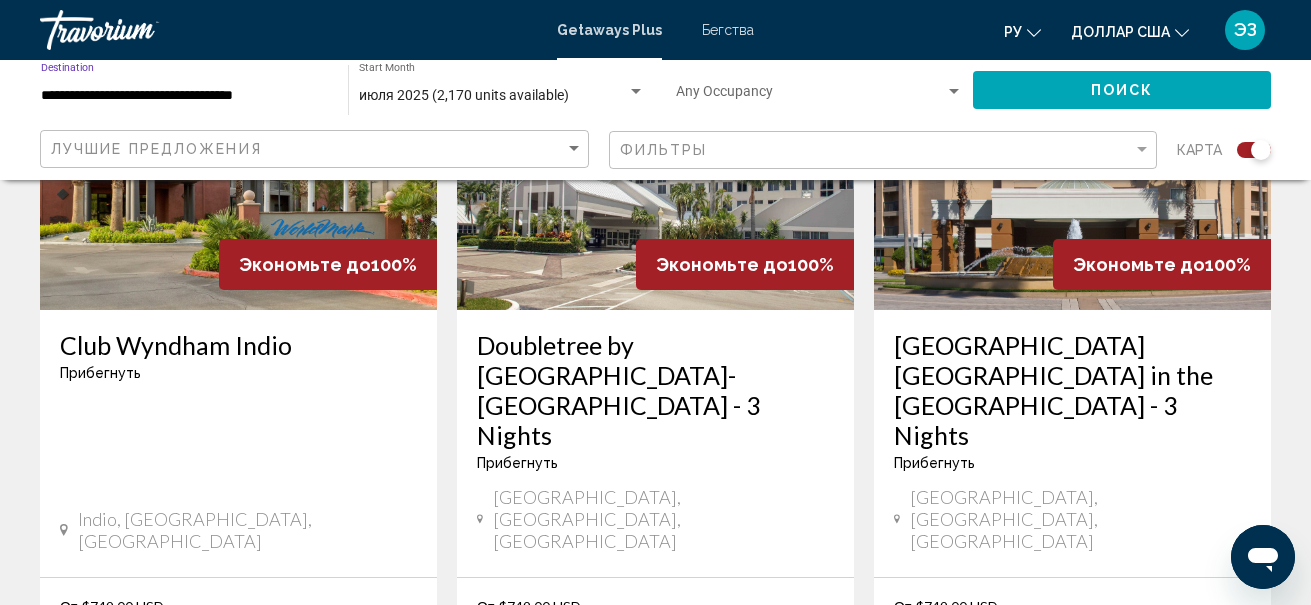 click on "**********" at bounding box center [184, 96] 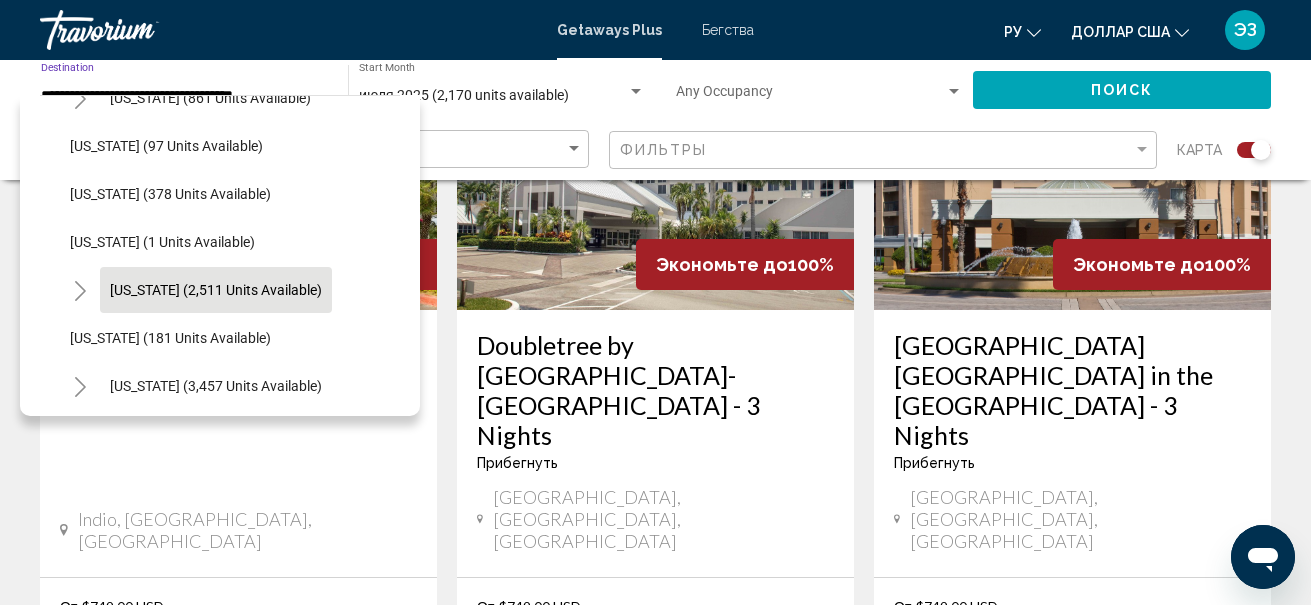 scroll, scrollTop: 900, scrollLeft: 0, axis: vertical 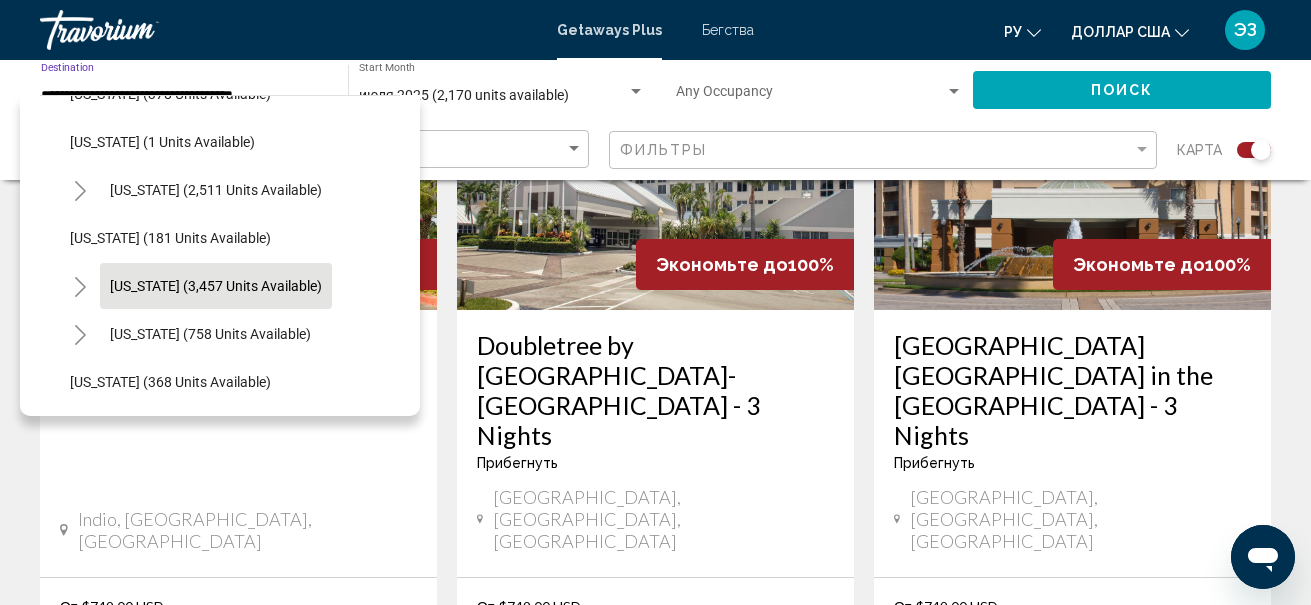 click on "[US_STATE] (3,457 units available)" 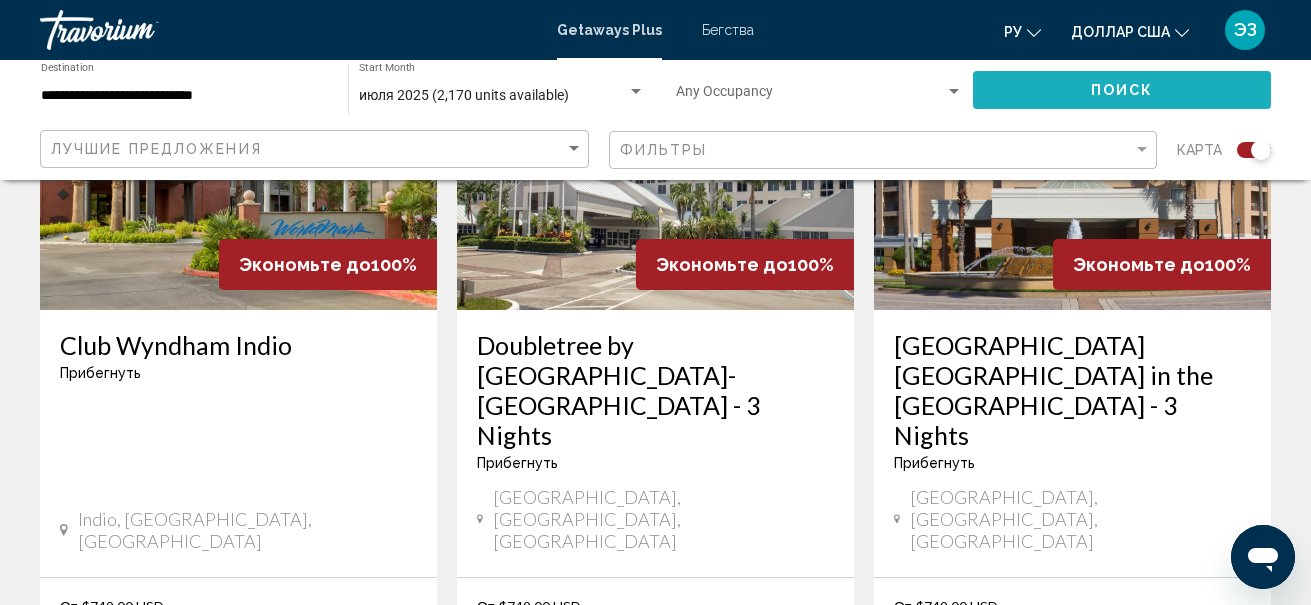 click on "Поиск" 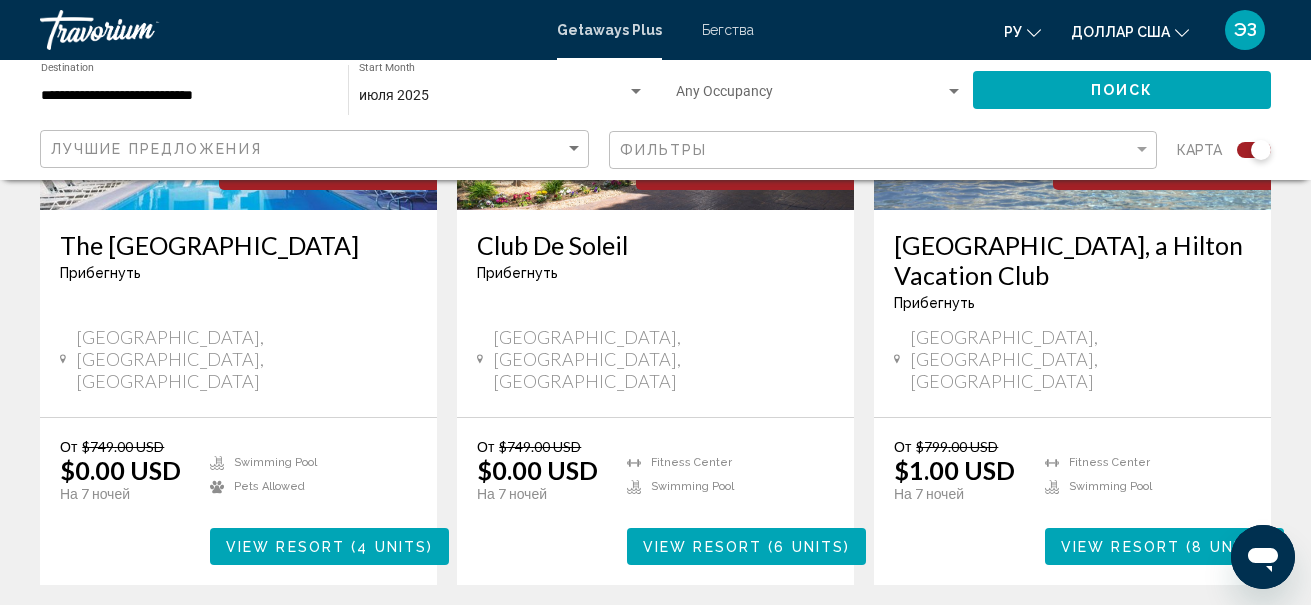 scroll, scrollTop: 1100, scrollLeft: 0, axis: vertical 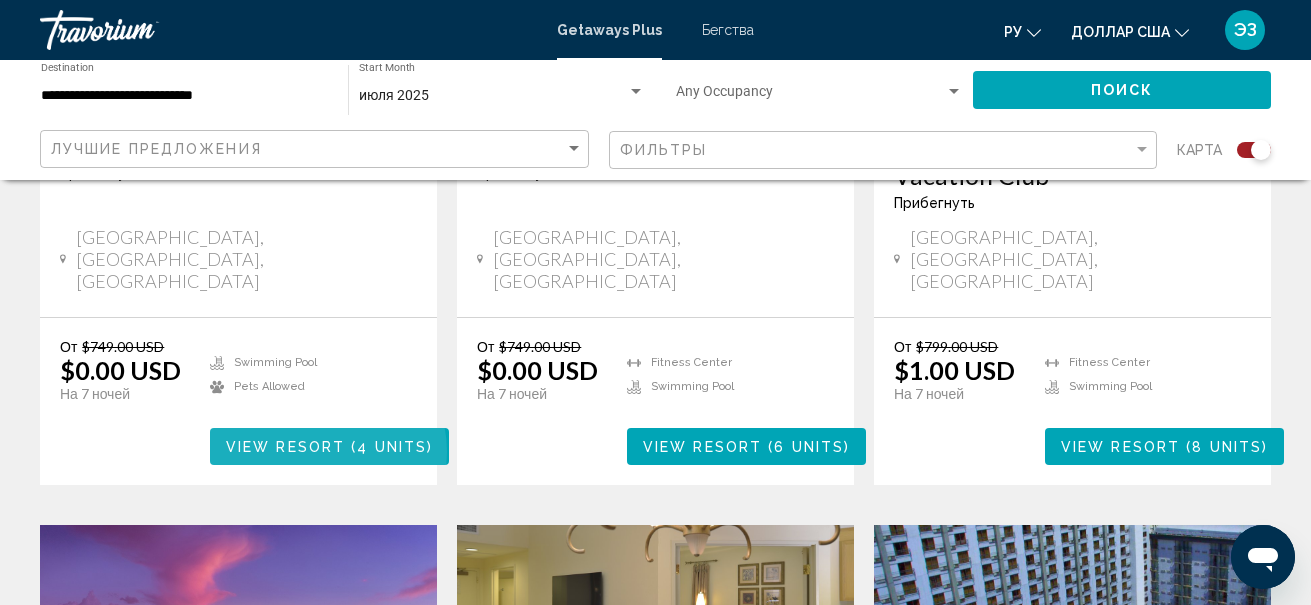 click on "View Resort" at bounding box center [285, 447] 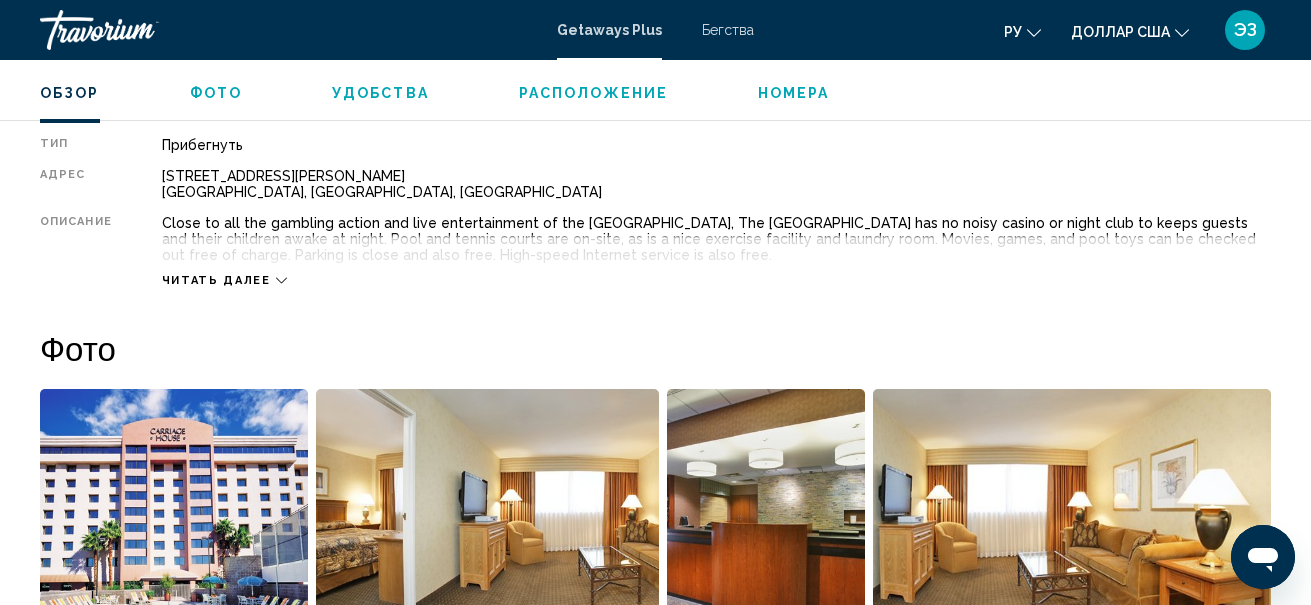 scroll, scrollTop: 734, scrollLeft: 0, axis: vertical 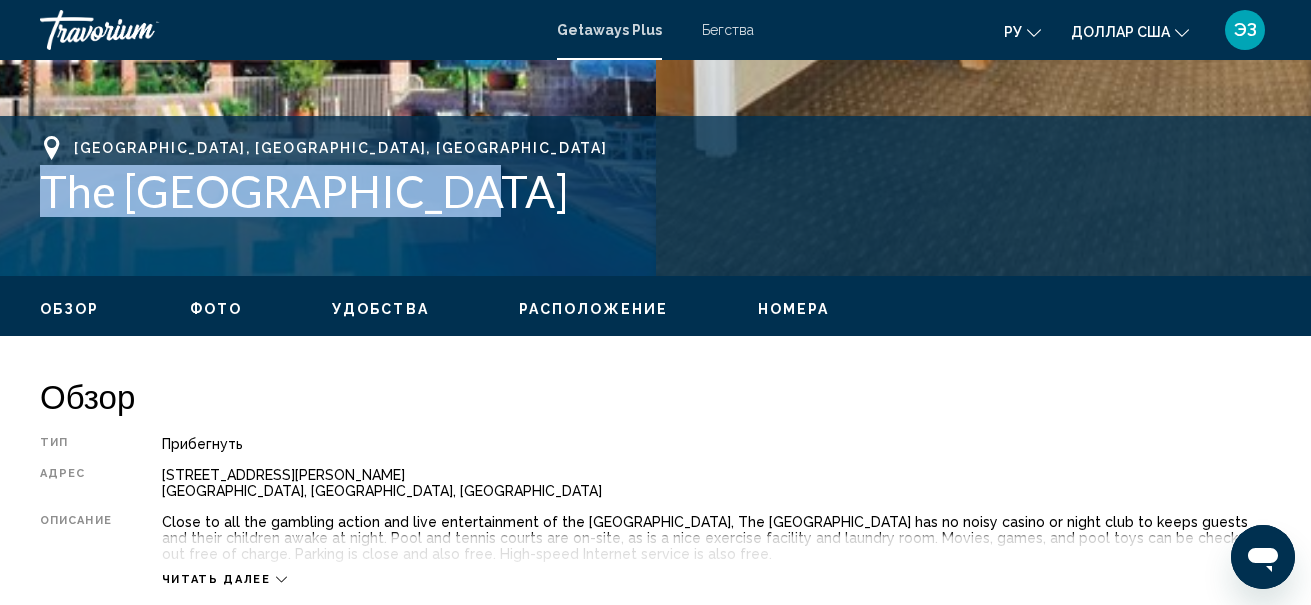 drag, startPoint x: 42, startPoint y: 189, endPoint x: 427, endPoint y: 202, distance: 385.21942 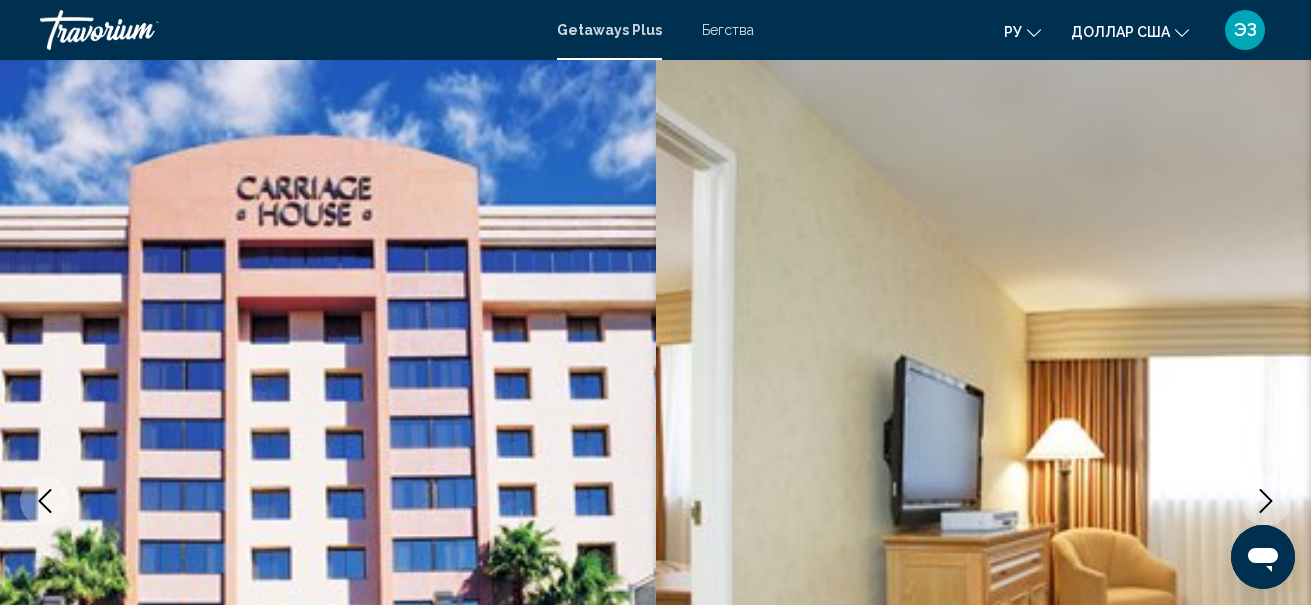 scroll, scrollTop: 0, scrollLeft: 0, axis: both 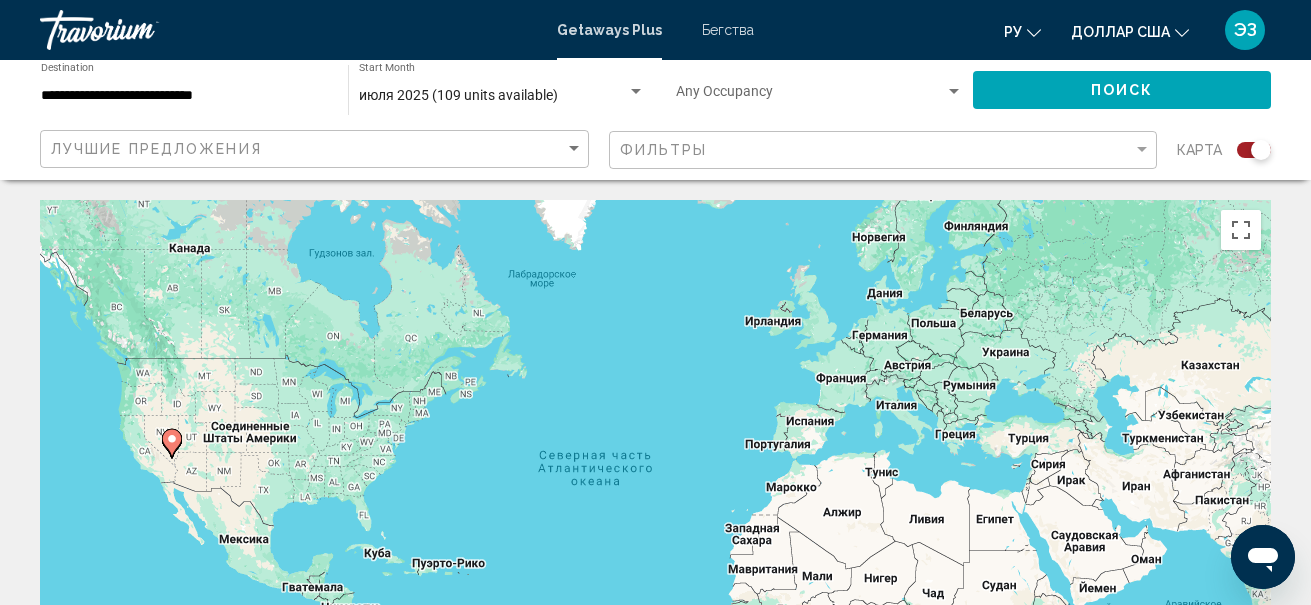 click on "Поиск" 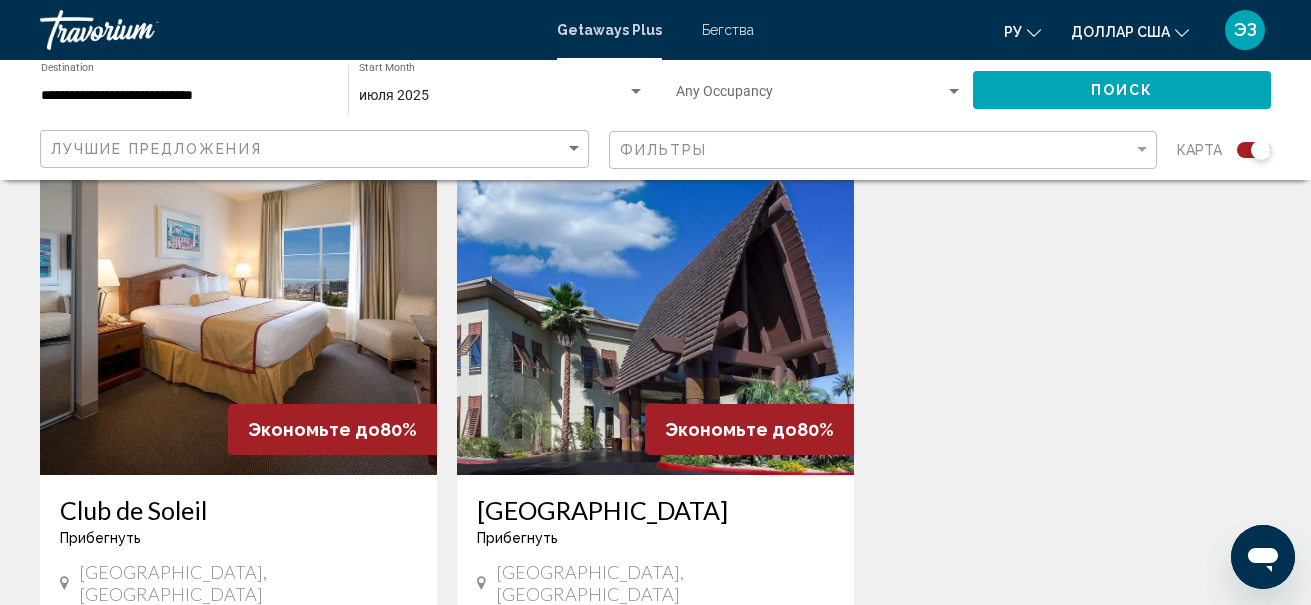 scroll, scrollTop: 3200, scrollLeft: 0, axis: vertical 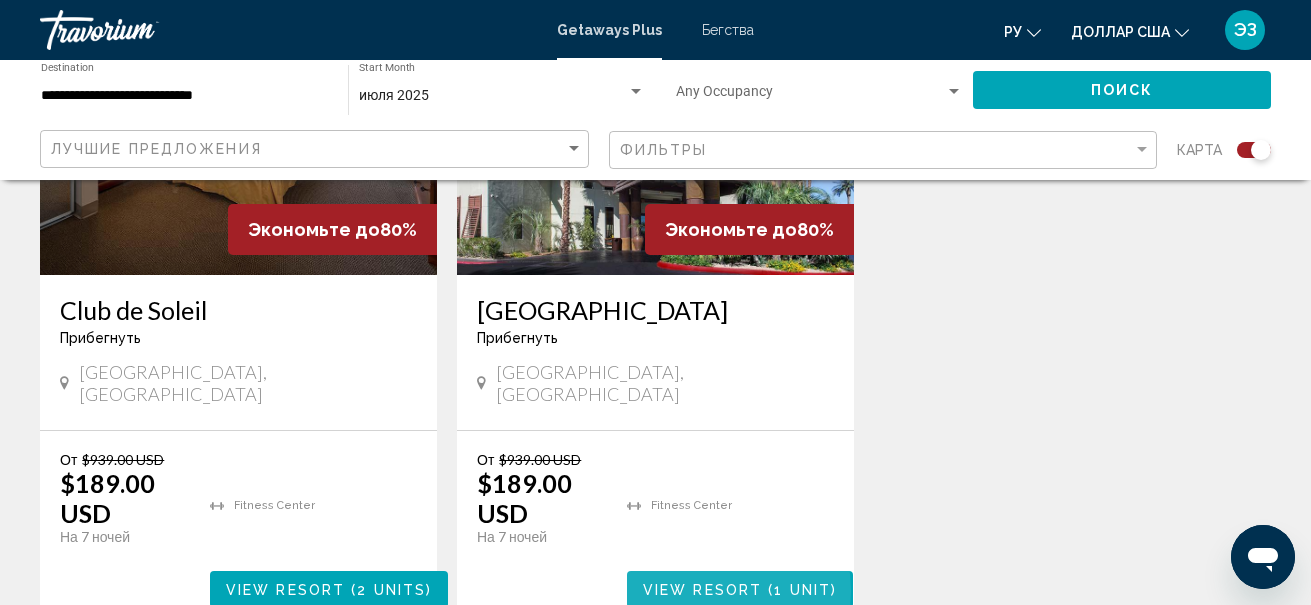 click on "View Resort" at bounding box center (702, 590) 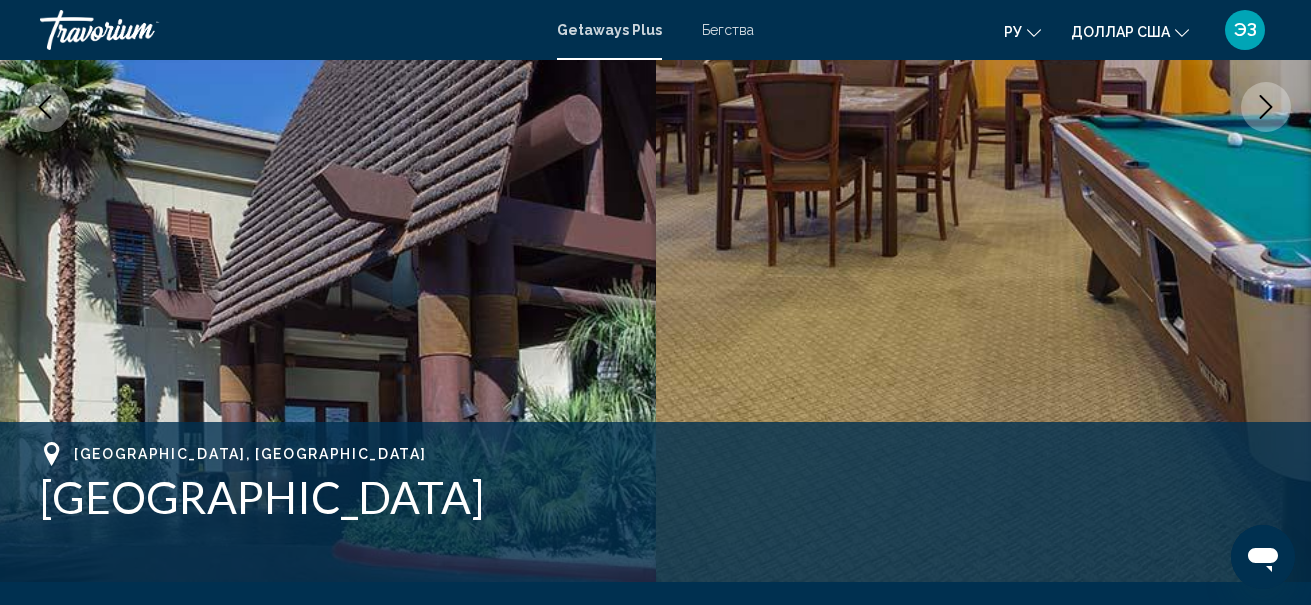 scroll, scrollTop: 128, scrollLeft: 0, axis: vertical 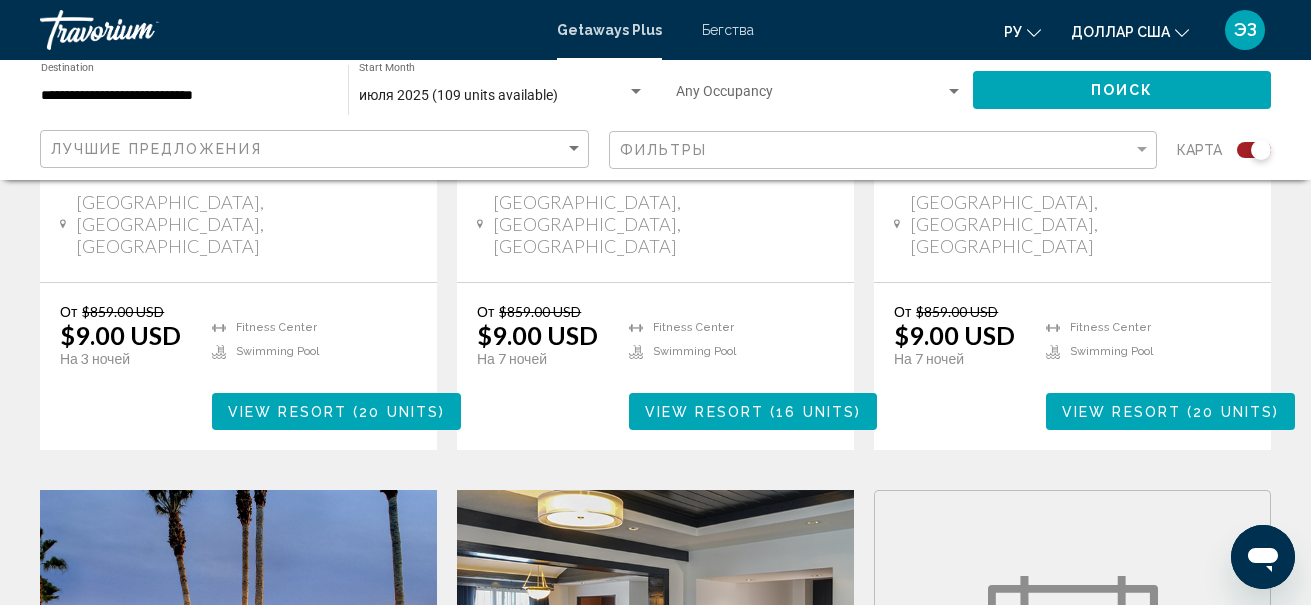 click on "View Resort    ( 16 units )" at bounding box center (753, 411) 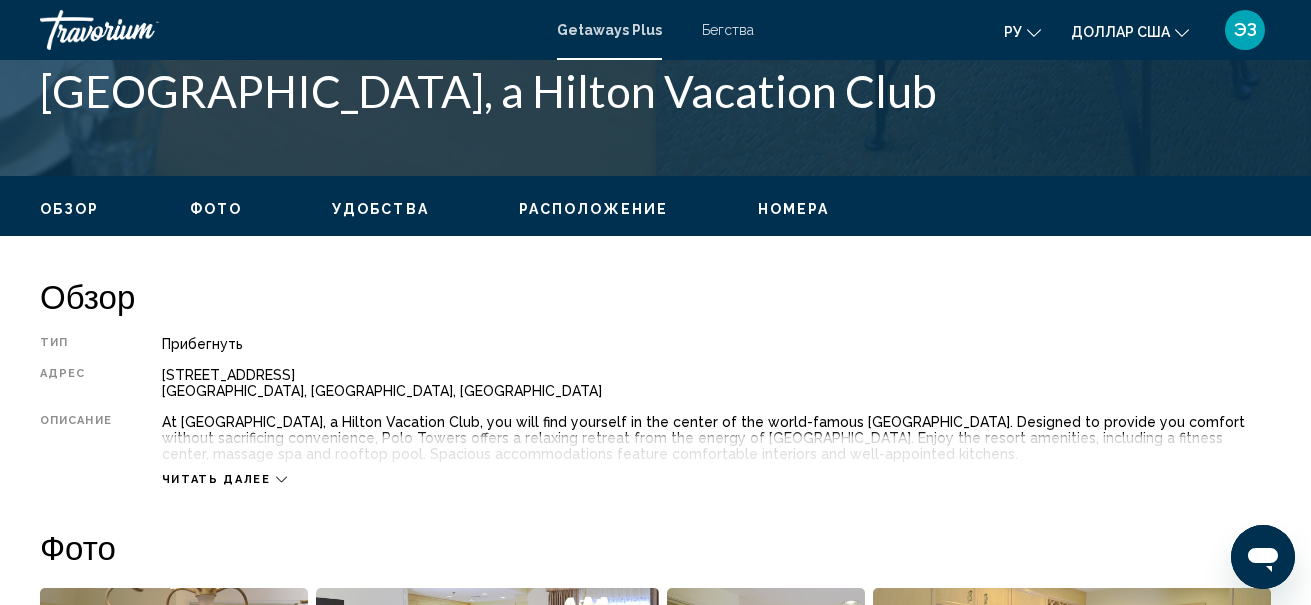 scroll, scrollTop: 534, scrollLeft: 0, axis: vertical 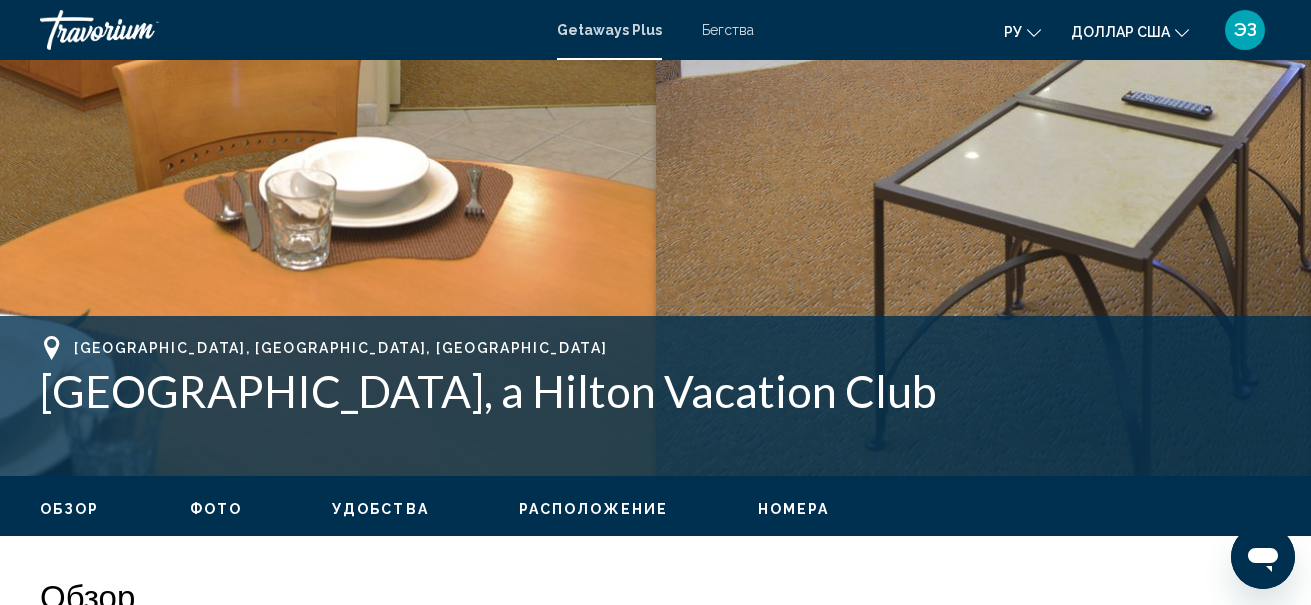 drag, startPoint x: 27, startPoint y: 394, endPoint x: 827, endPoint y: 392, distance: 800.0025 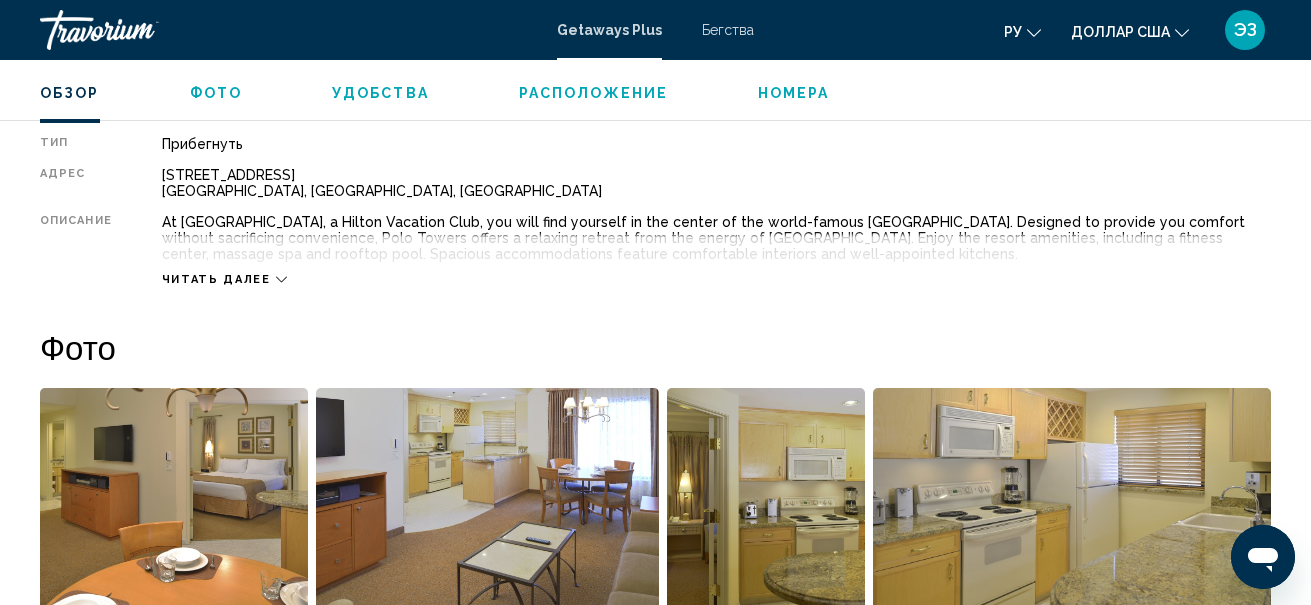 scroll, scrollTop: 935, scrollLeft: 0, axis: vertical 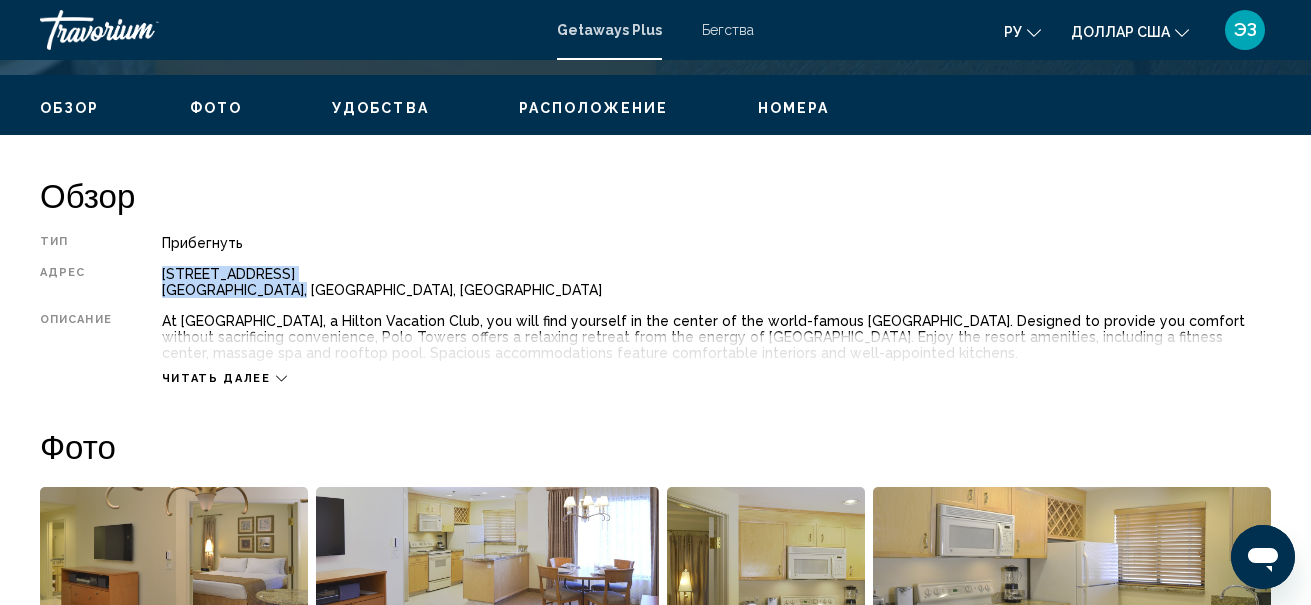 drag, startPoint x: 159, startPoint y: 272, endPoint x: 279, endPoint y: 284, distance: 120.59851 